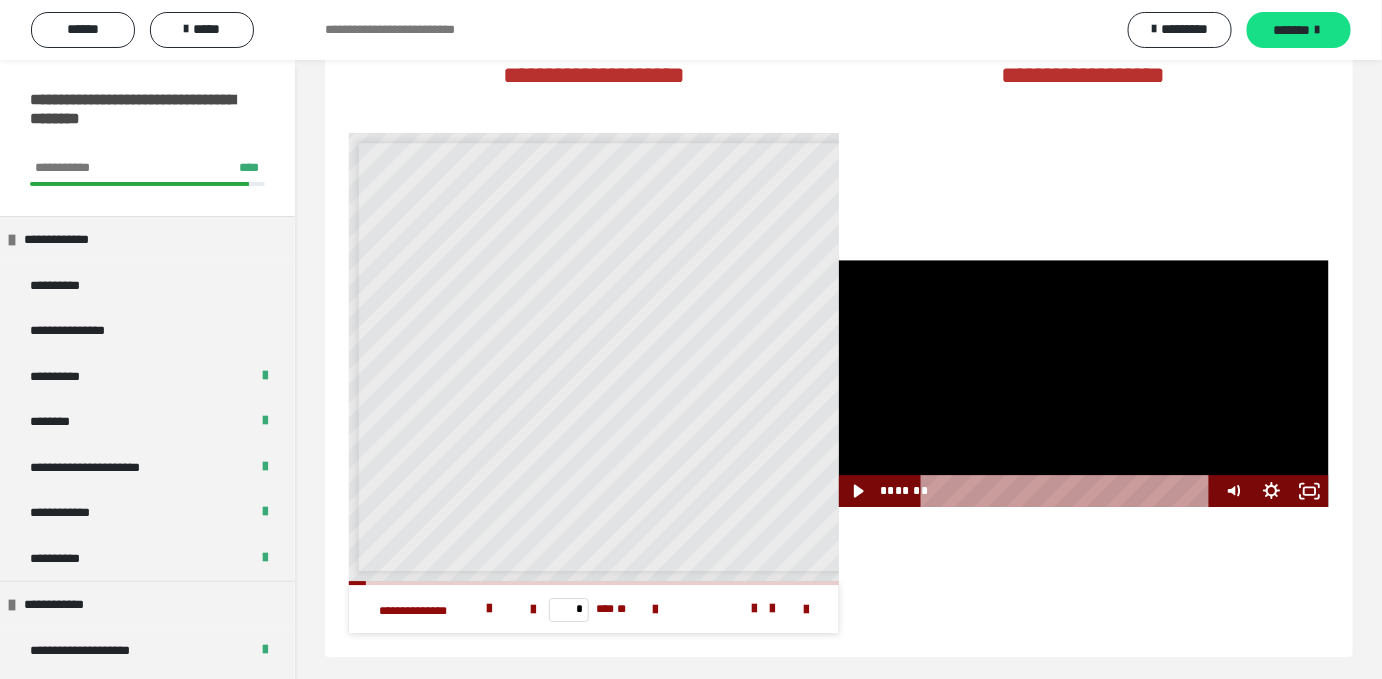 scroll, scrollTop: 0, scrollLeft: 0, axis: both 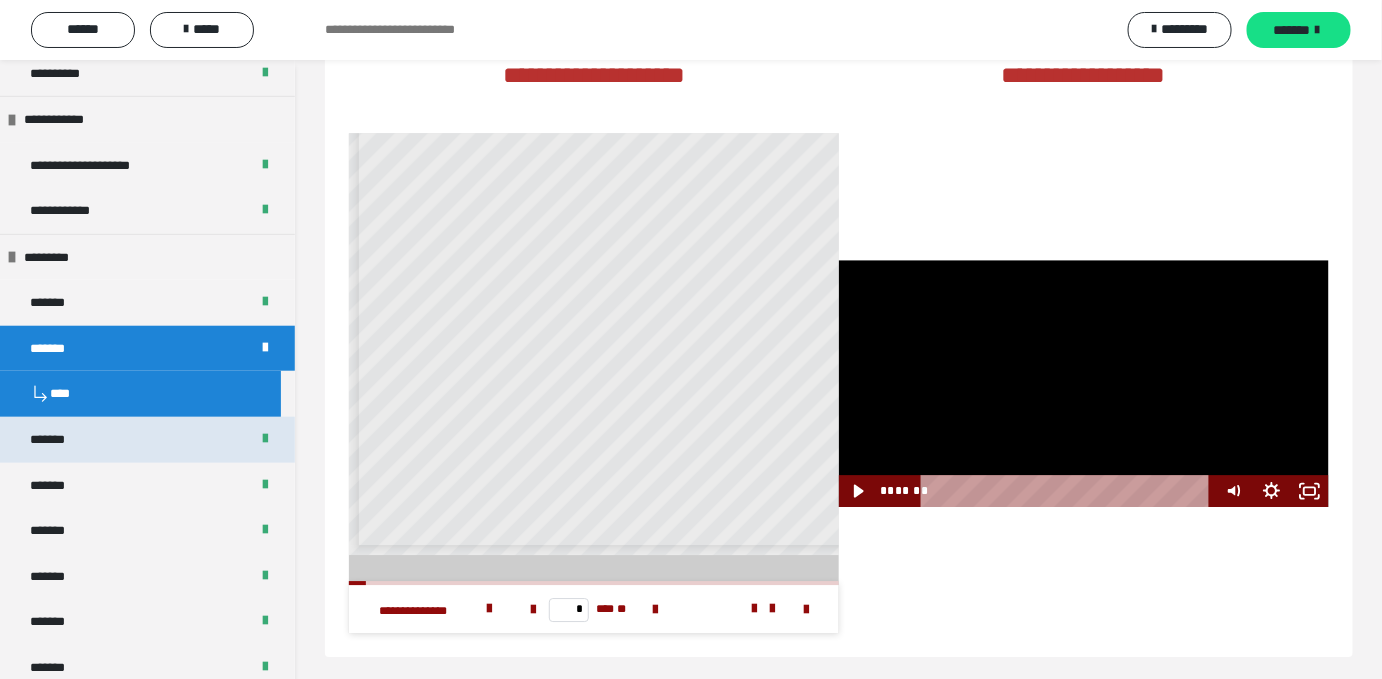 click on "*******" at bounding box center (147, 440) 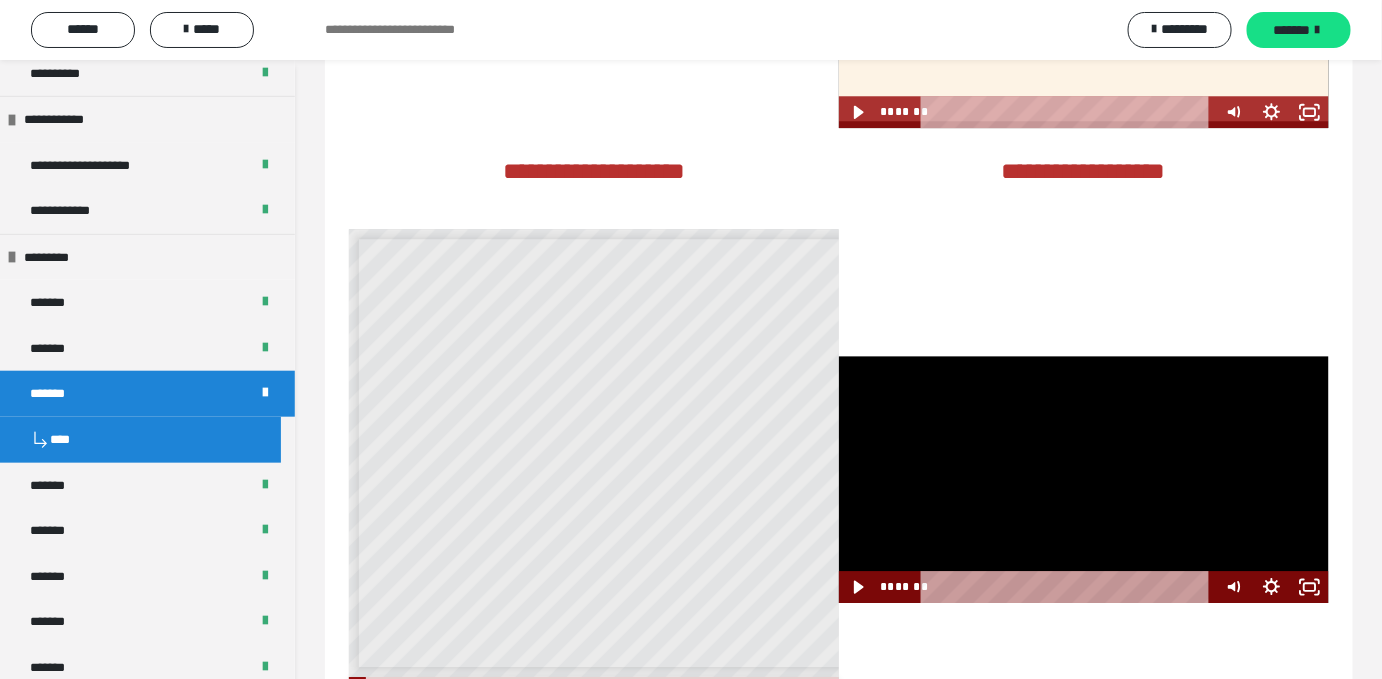 scroll, scrollTop: 4376, scrollLeft: 0, axis: vertical 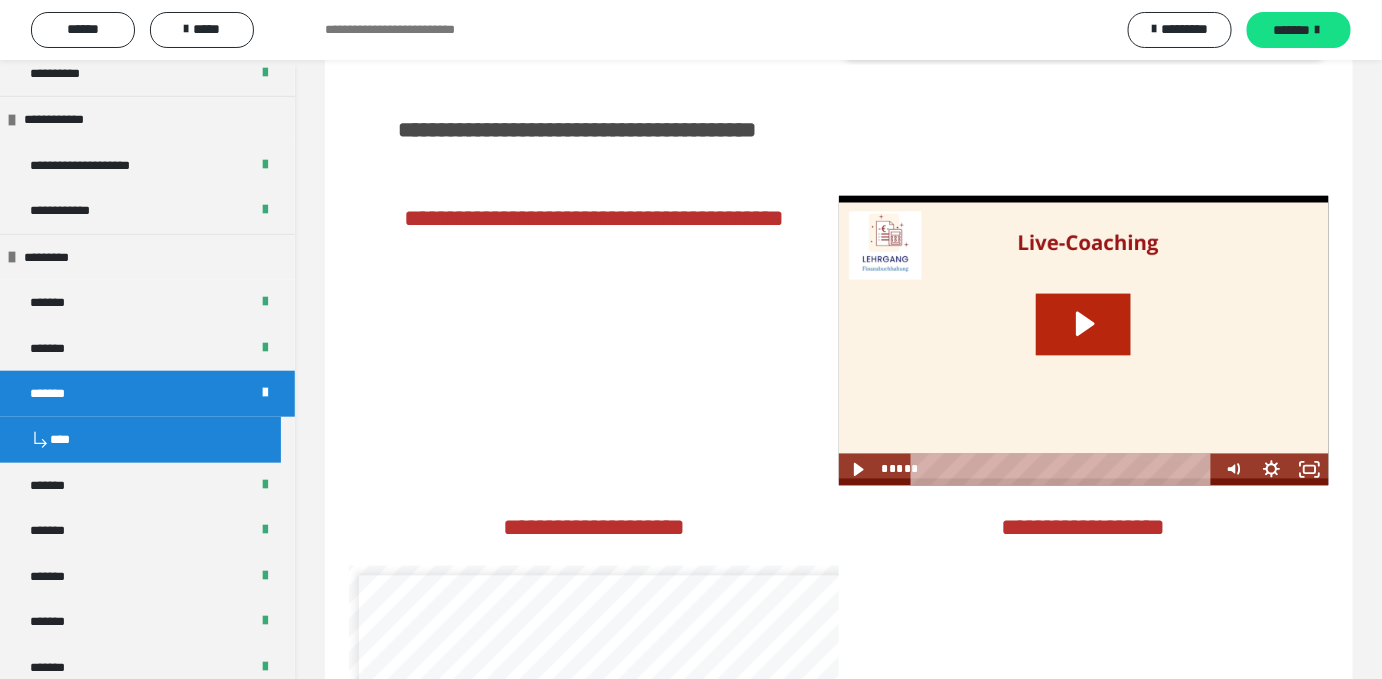 click 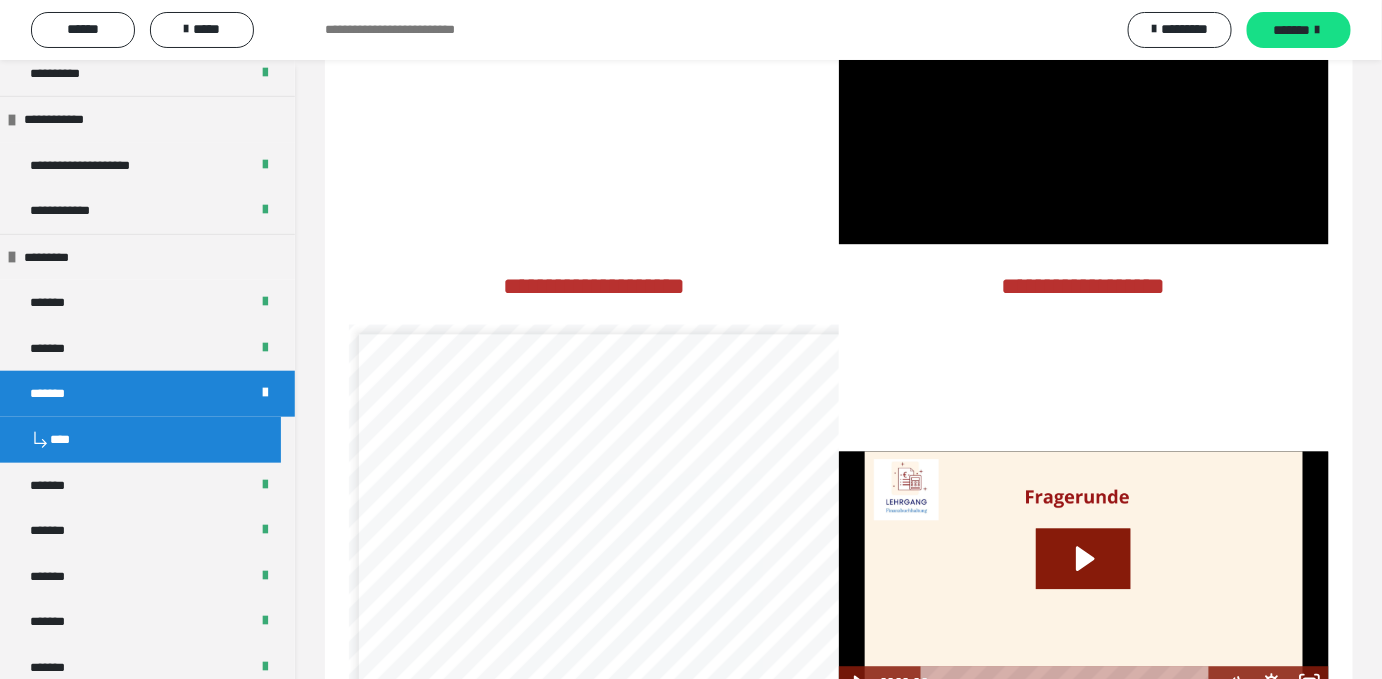 scroll, scrollTop: 3848, scrollLeft: 0, axis: vertical 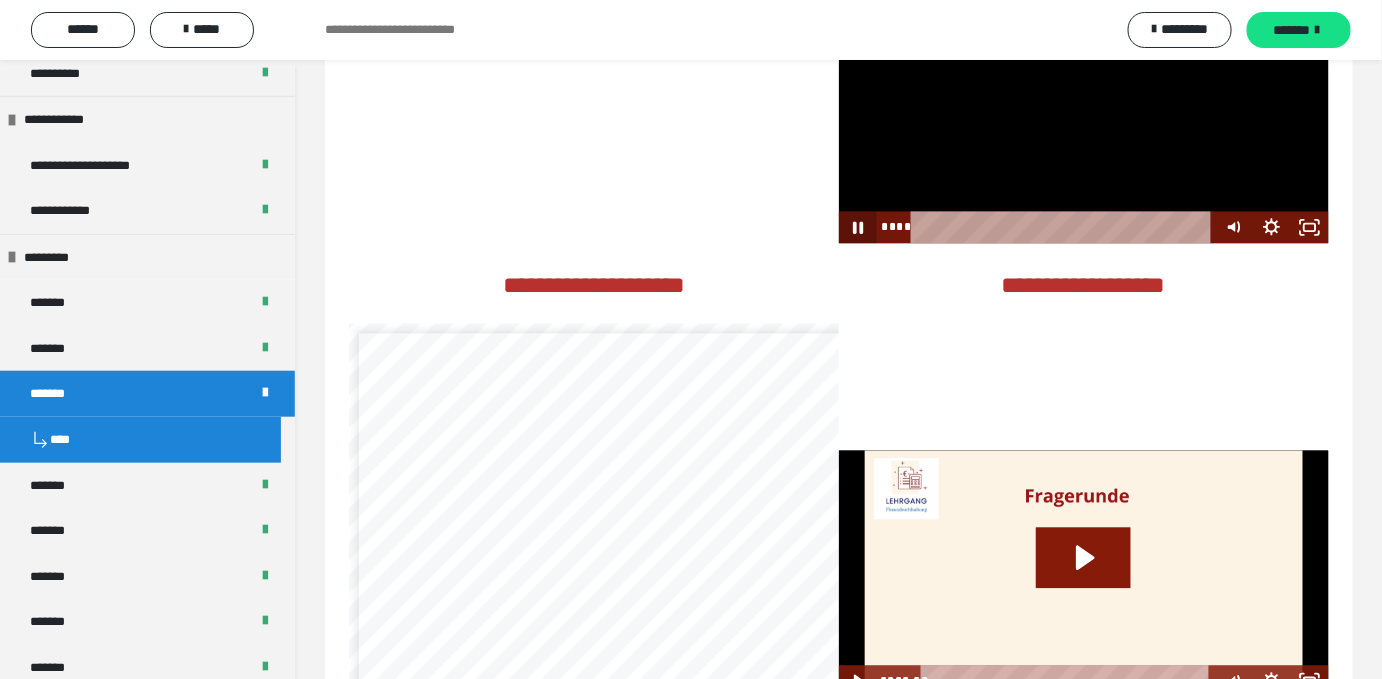 click 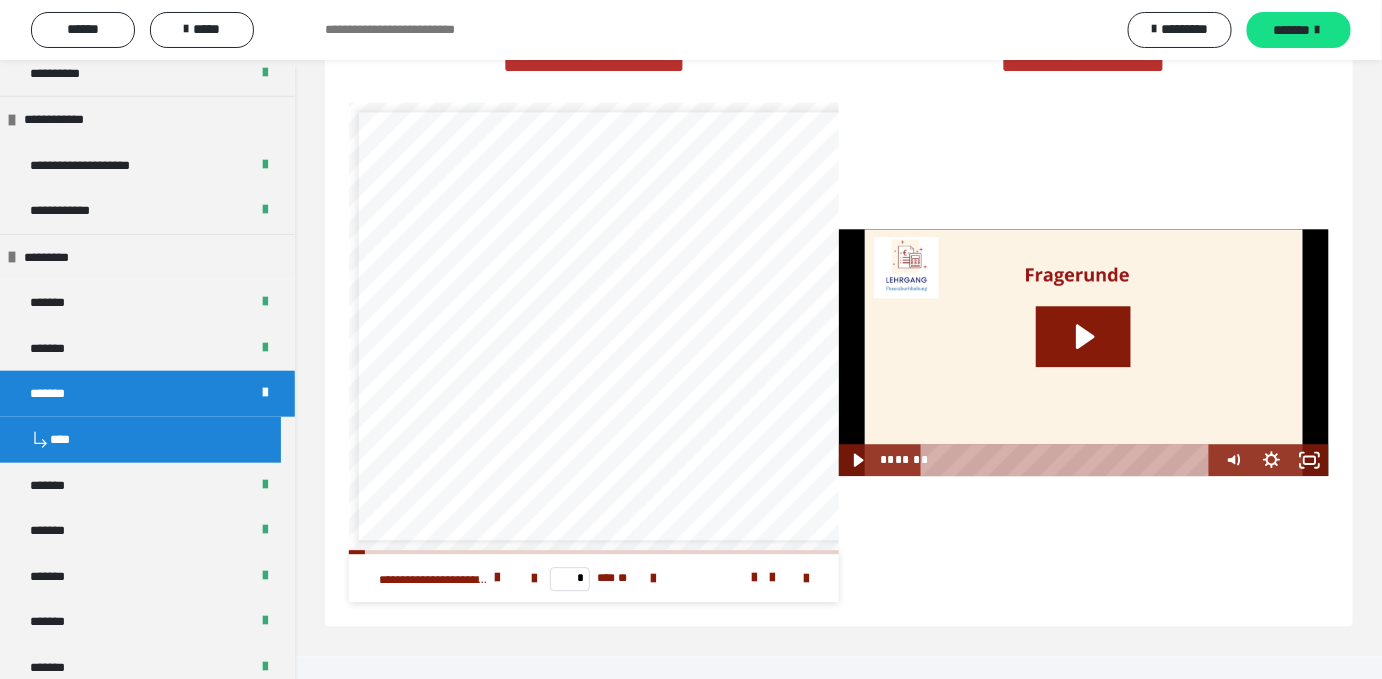 scroll, scrollTop: 4082, scrollLeft: 0, axis: vertical 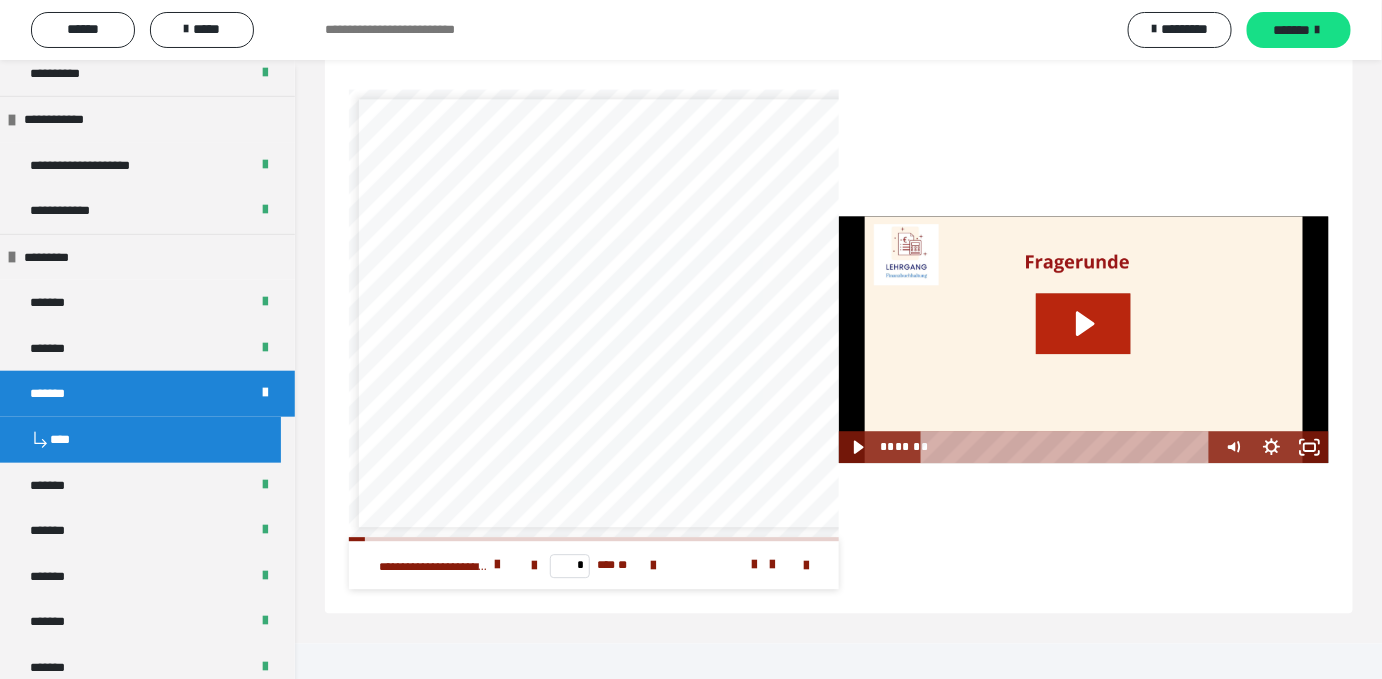 click 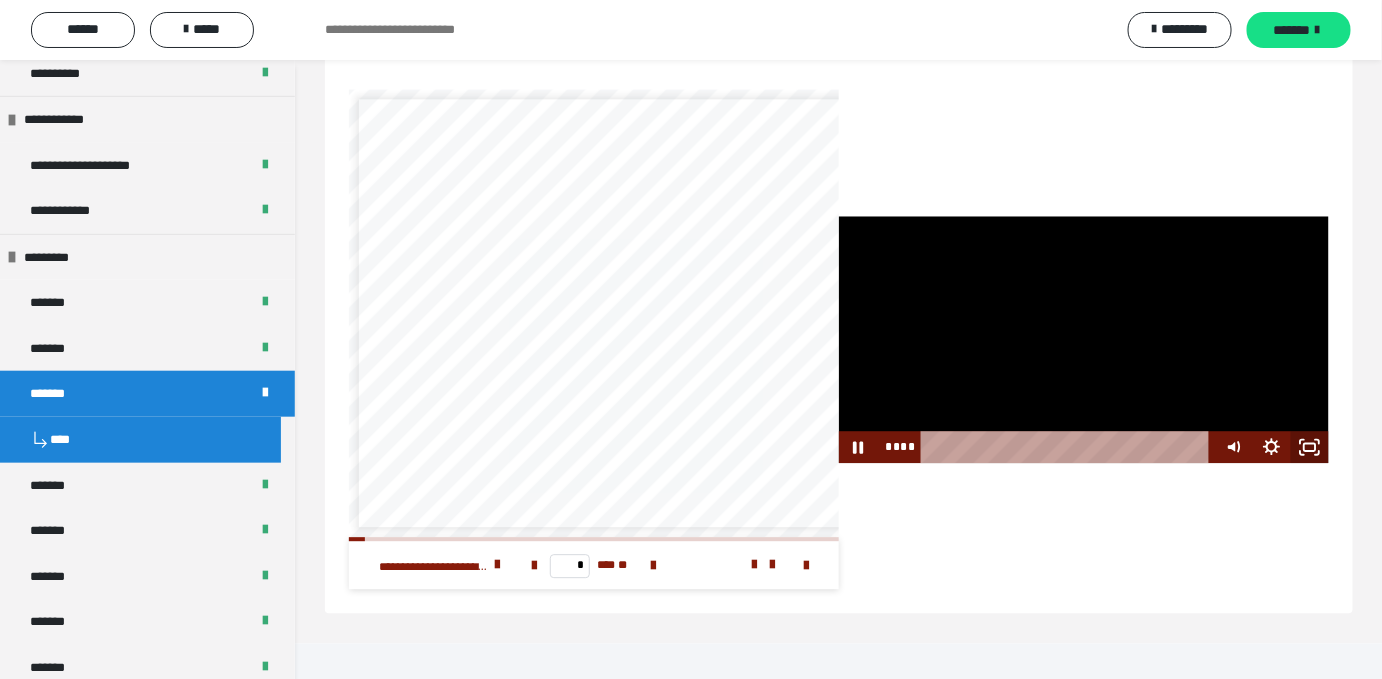 click 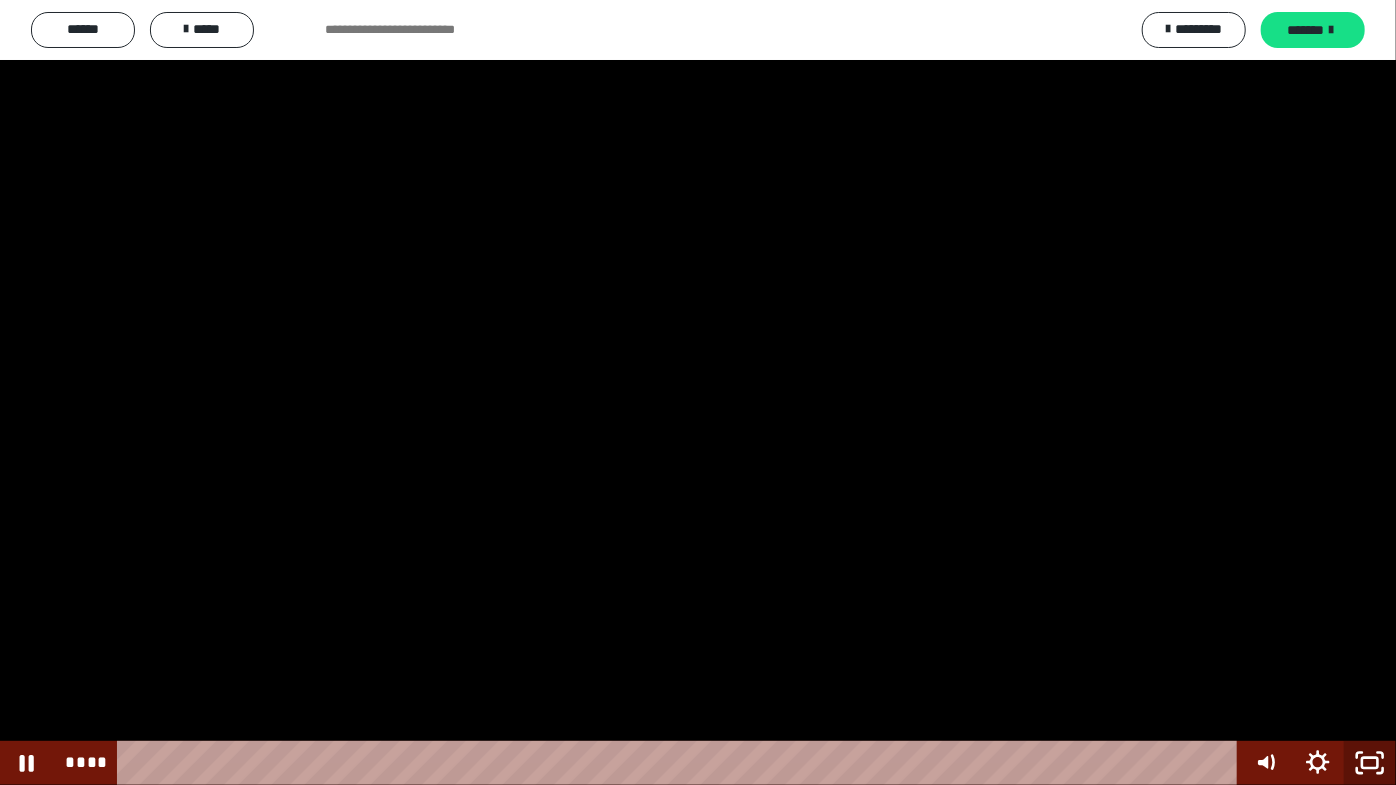 click 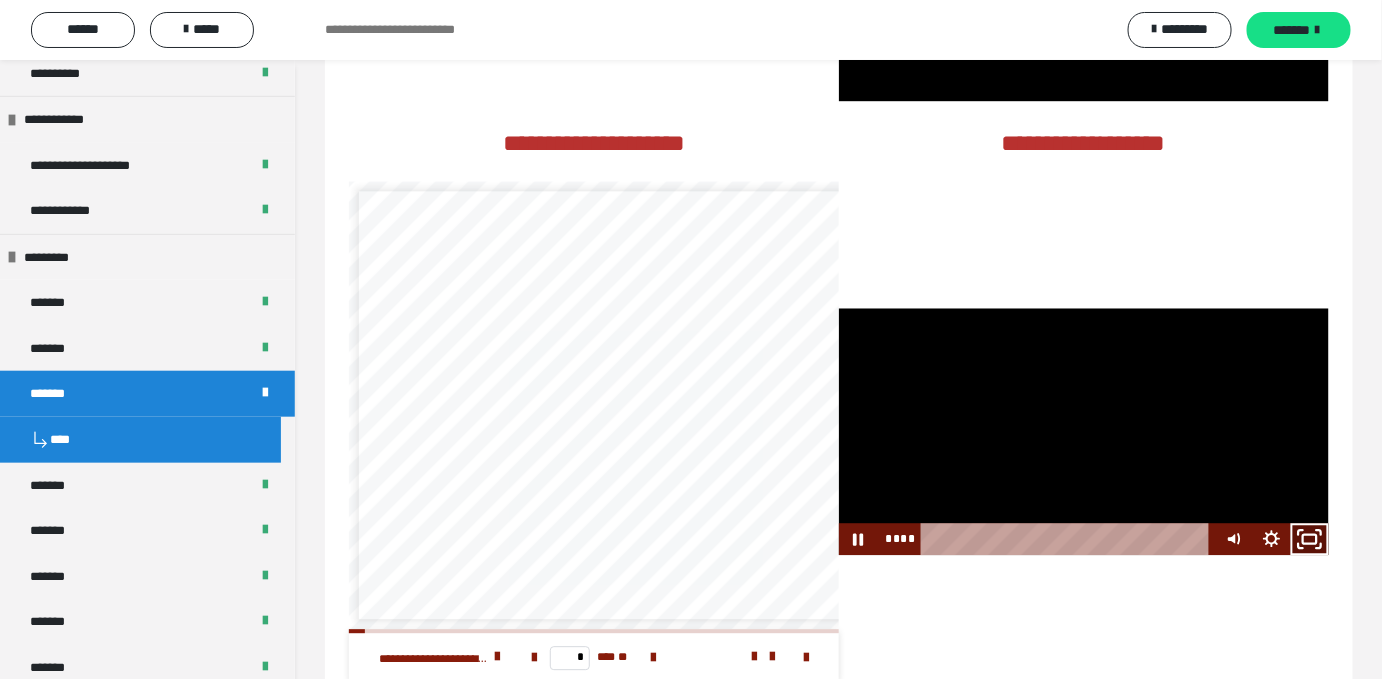 click 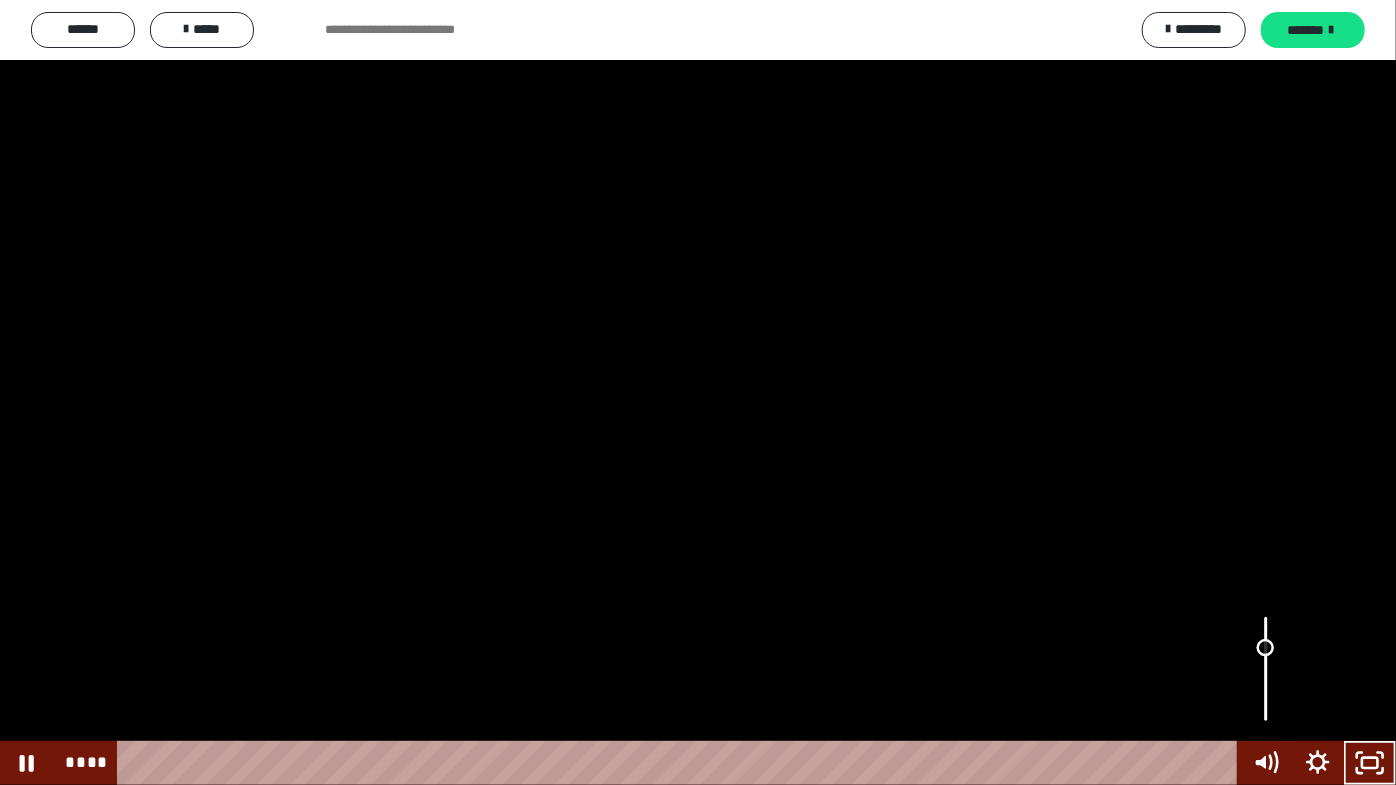 click at bounding box center (1265, 648) 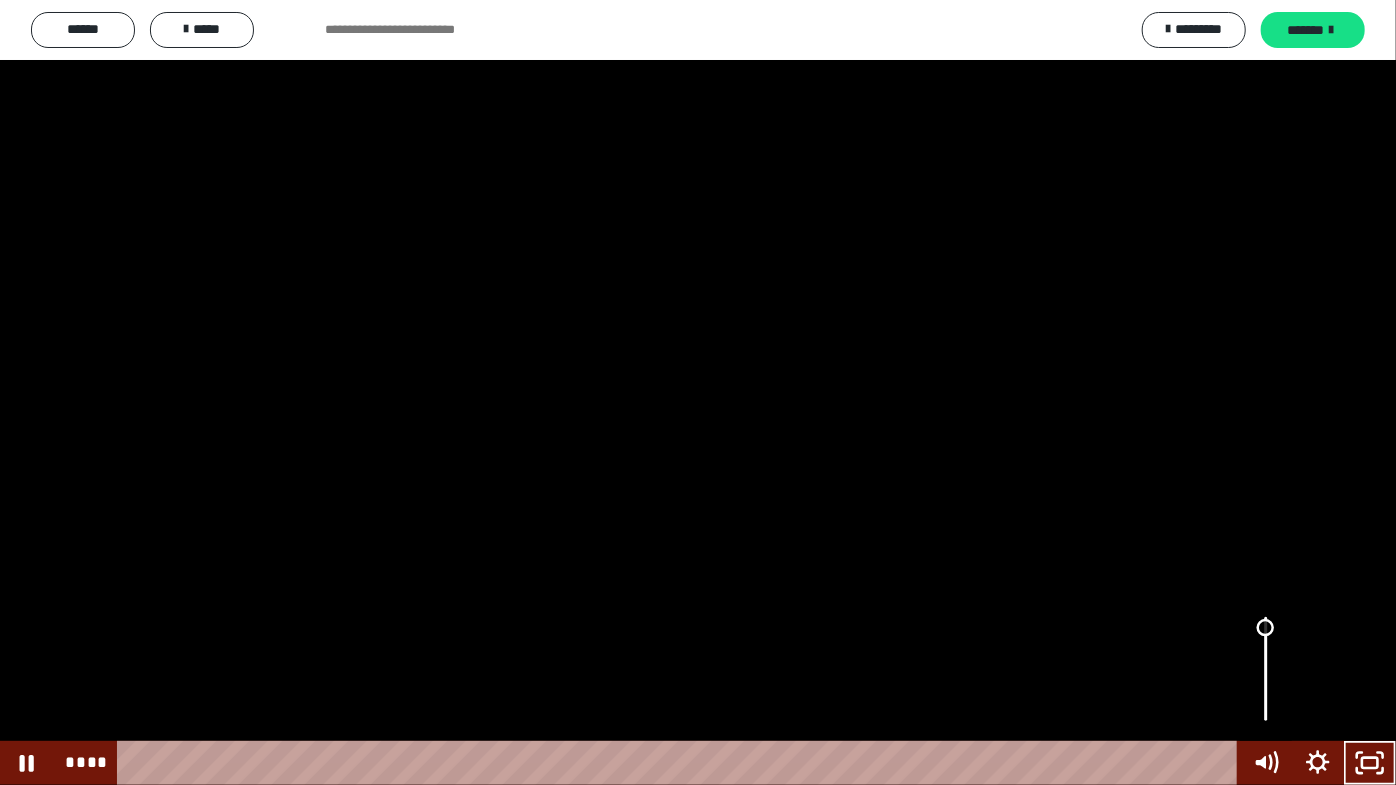 click at bounding box center (1266, 669) 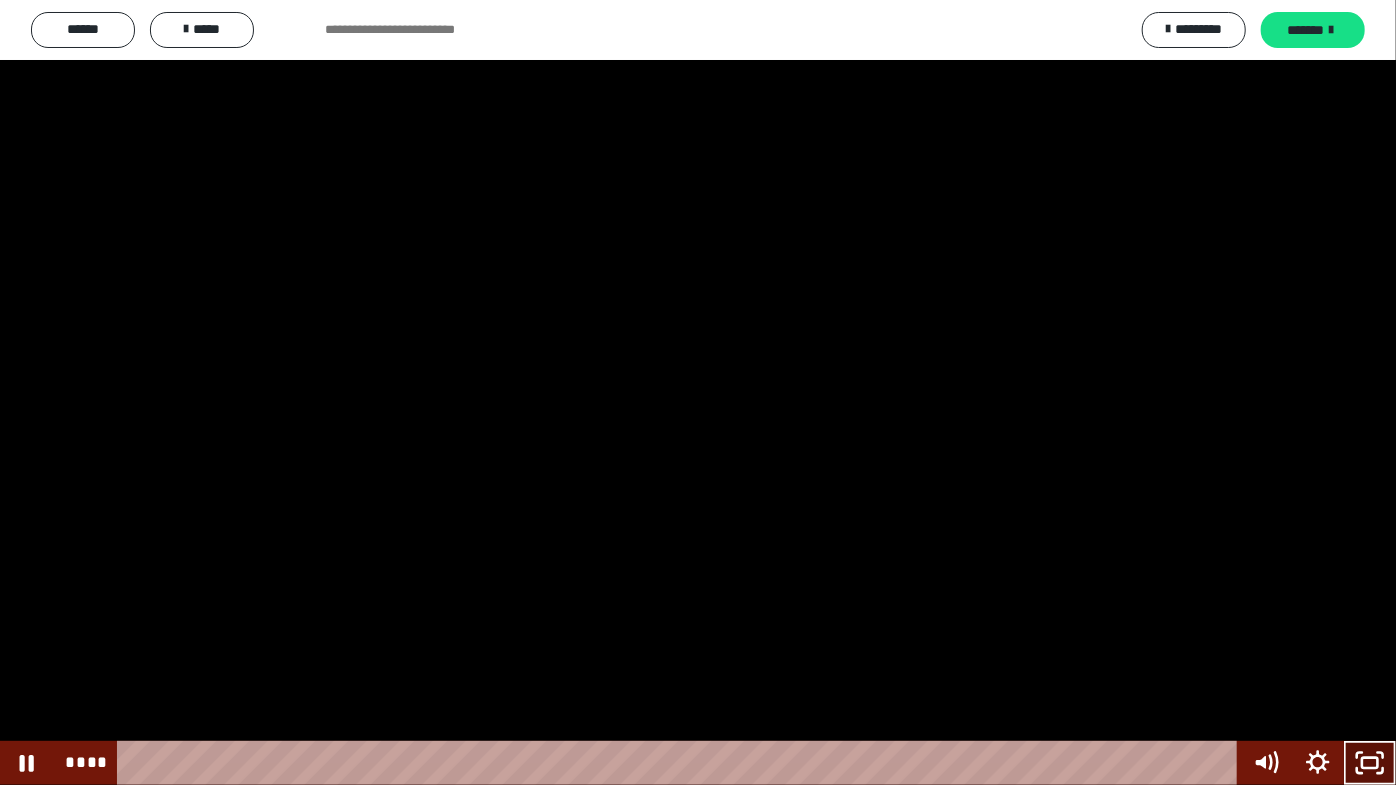 click 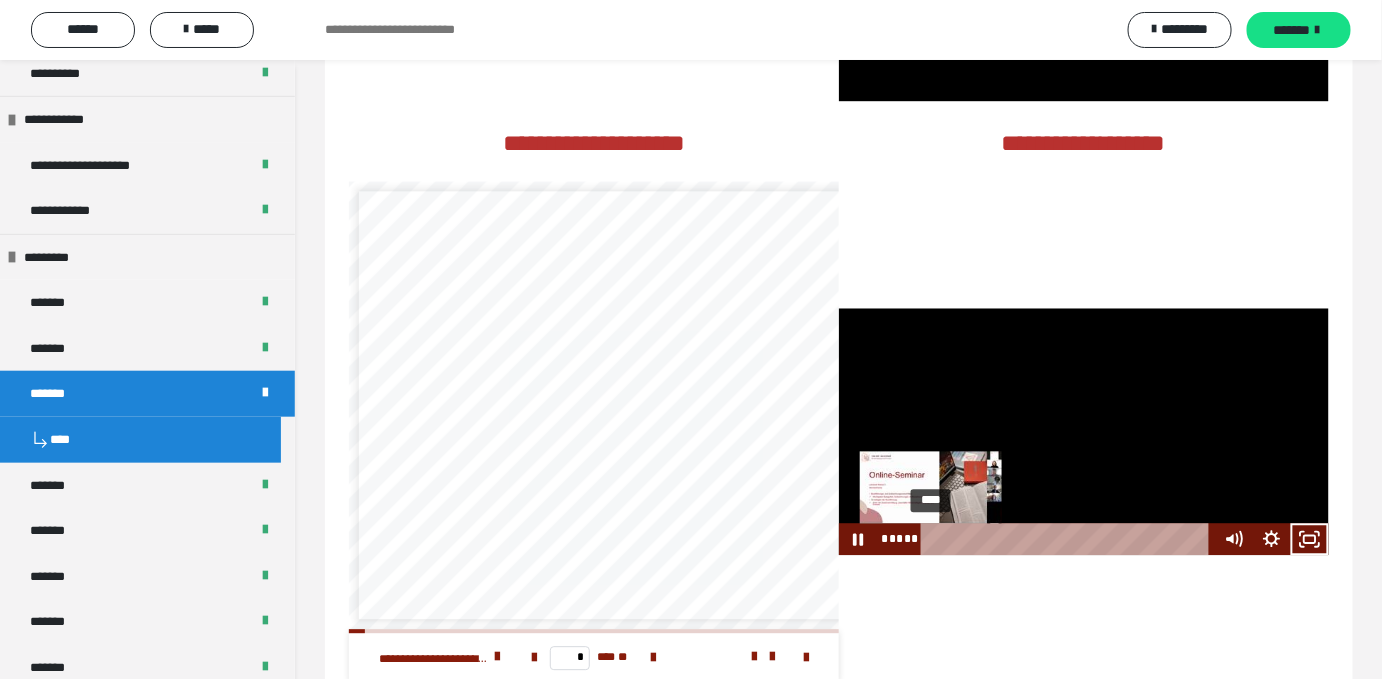 click on "****" at bounding box center (1069, 539) 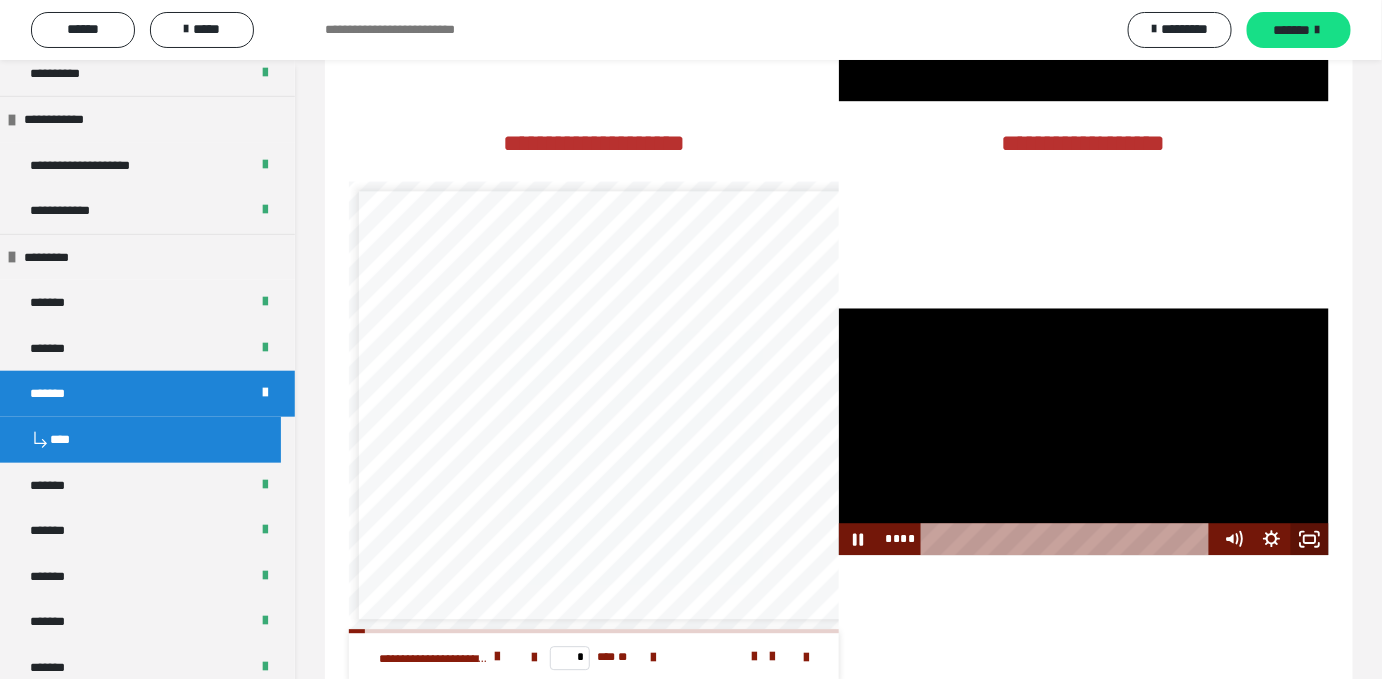 click 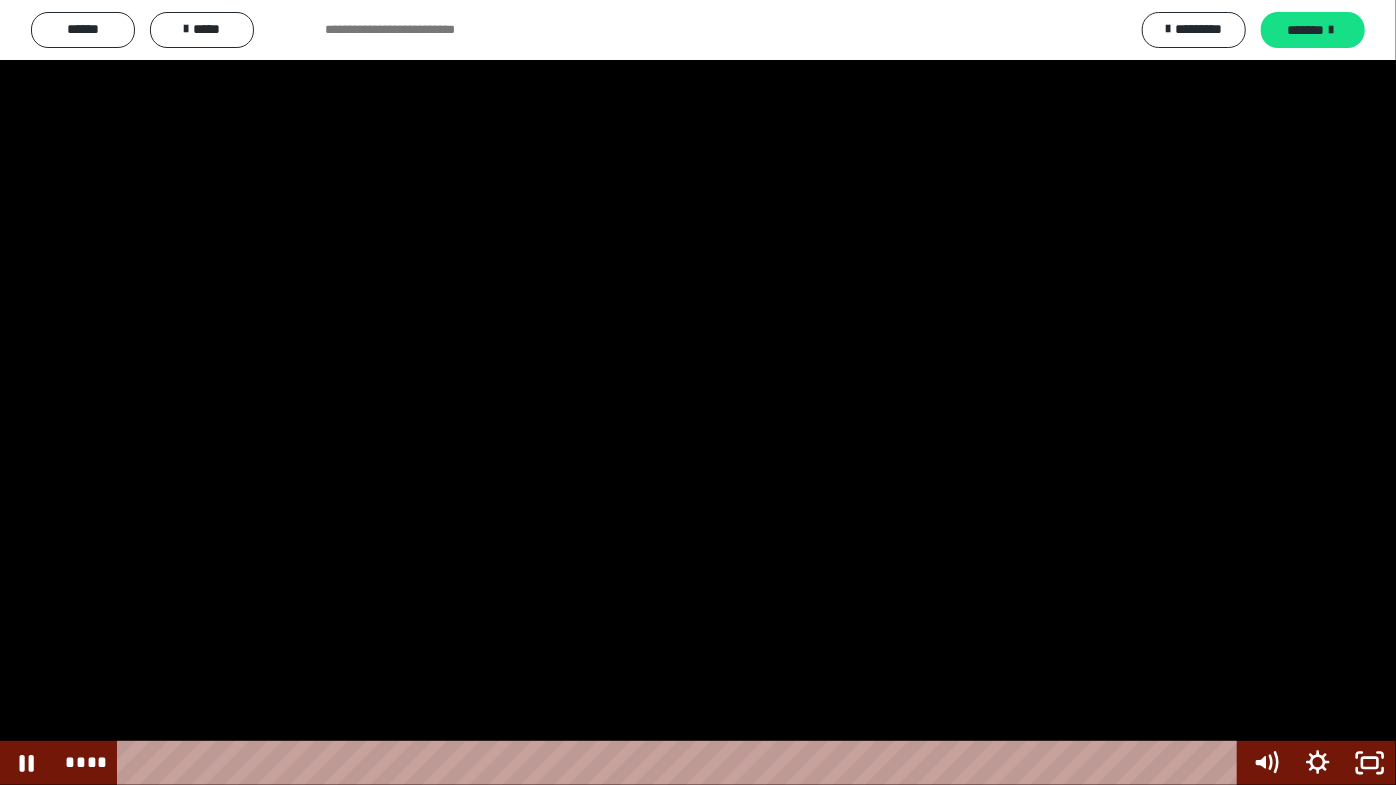 click at bounding box center [698, 392] 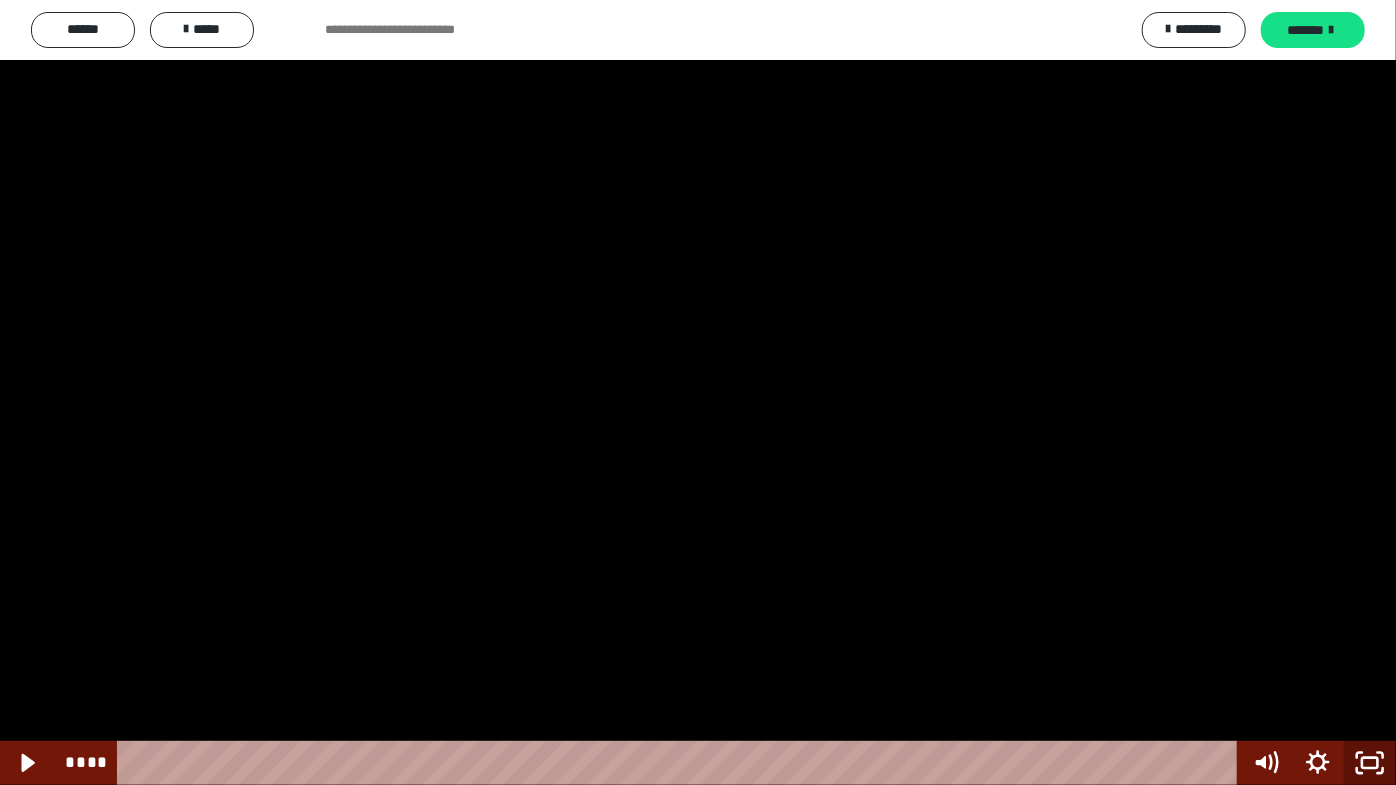 click 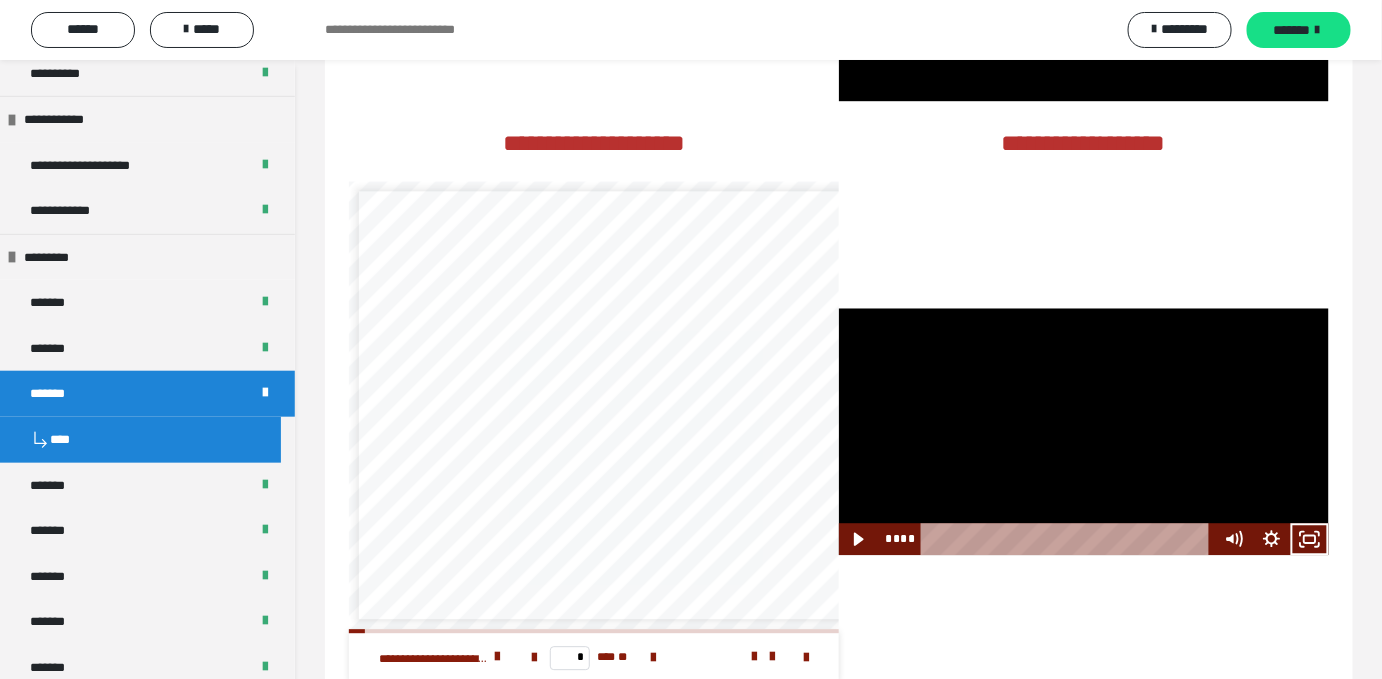 click at bounding box center (1084, 431) 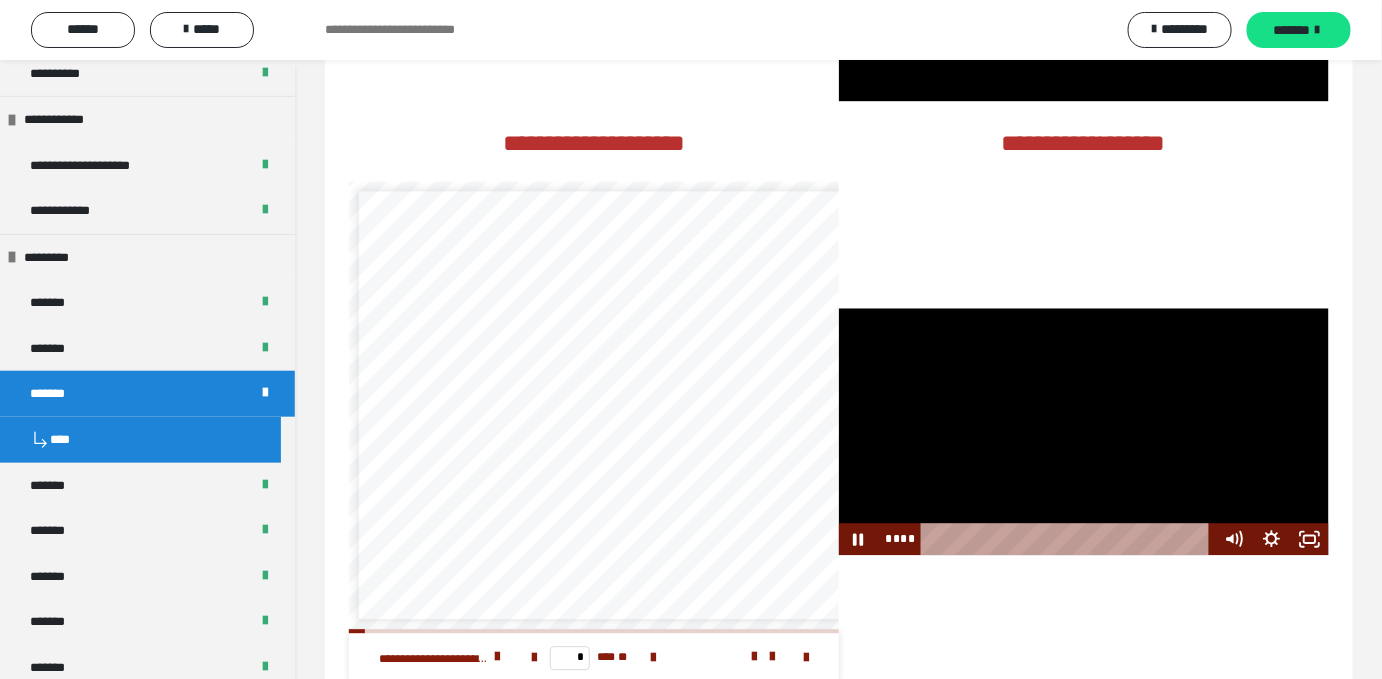 click at bounding box center [1084, 431] 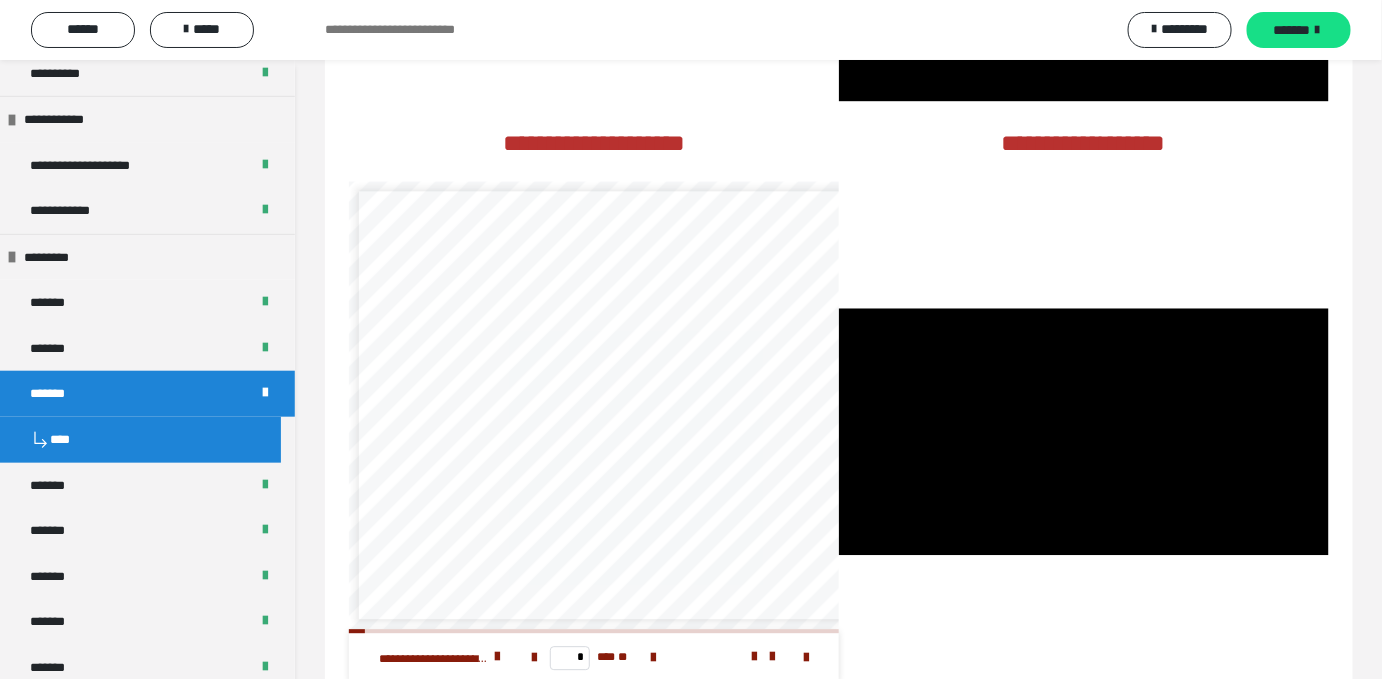 click at bounding box center [1084, 431] 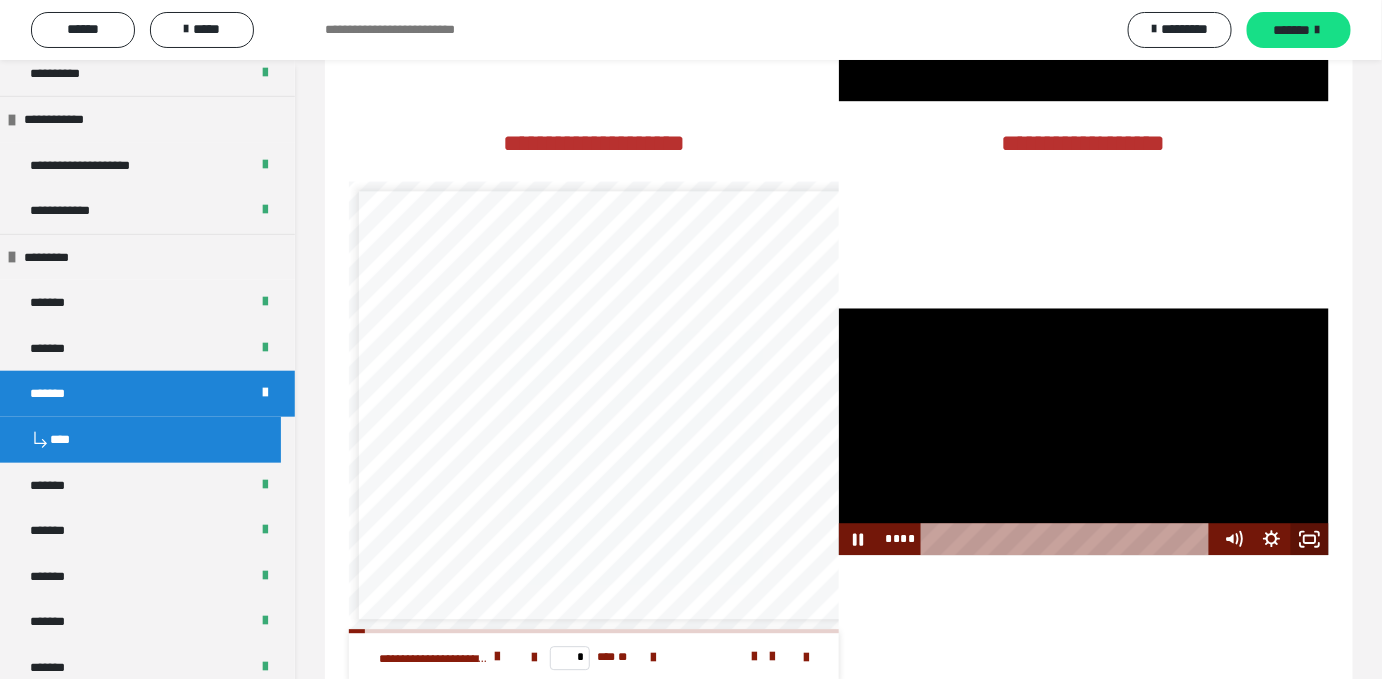 click 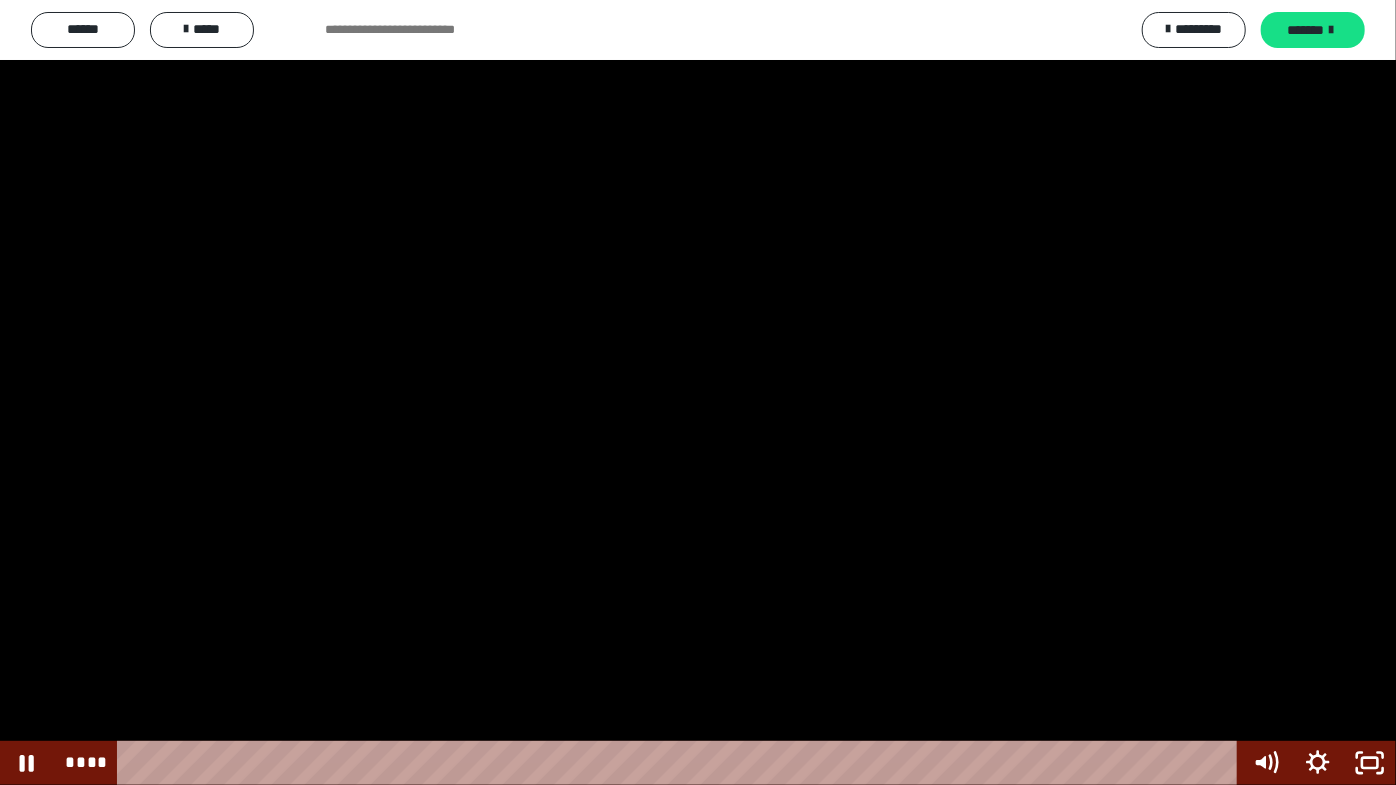 click at bounding box center (698, 392) 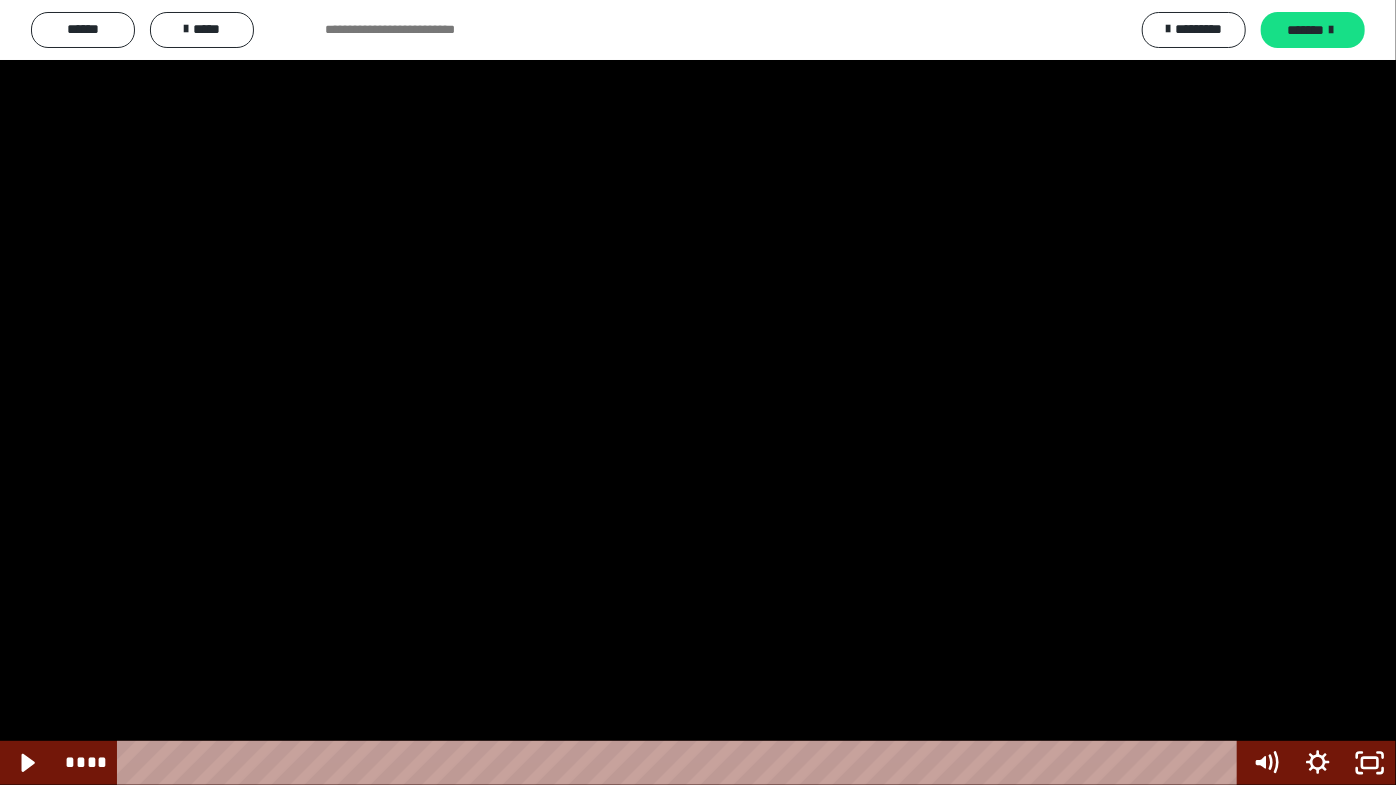click at bounding box center [698, 392] 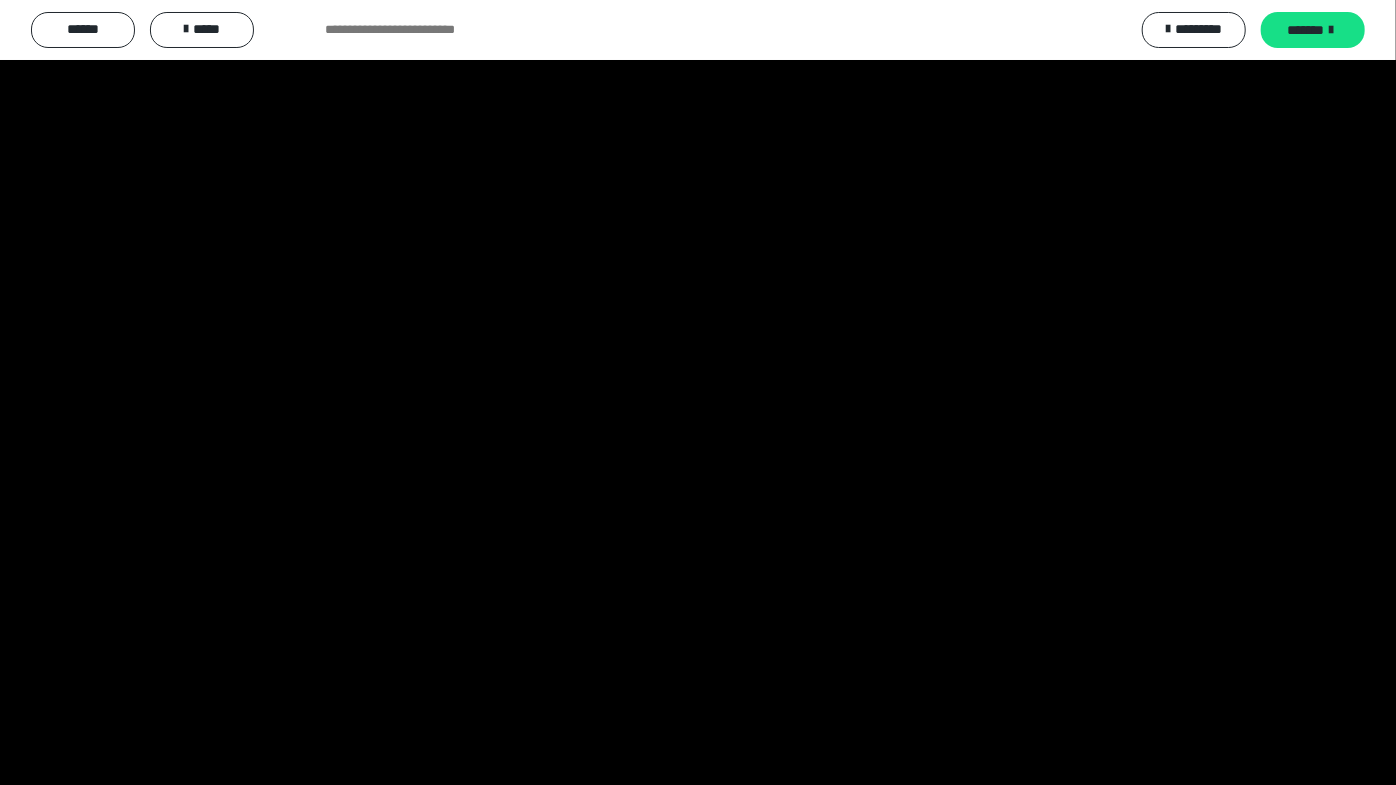 click at bounding box center (698, 392) 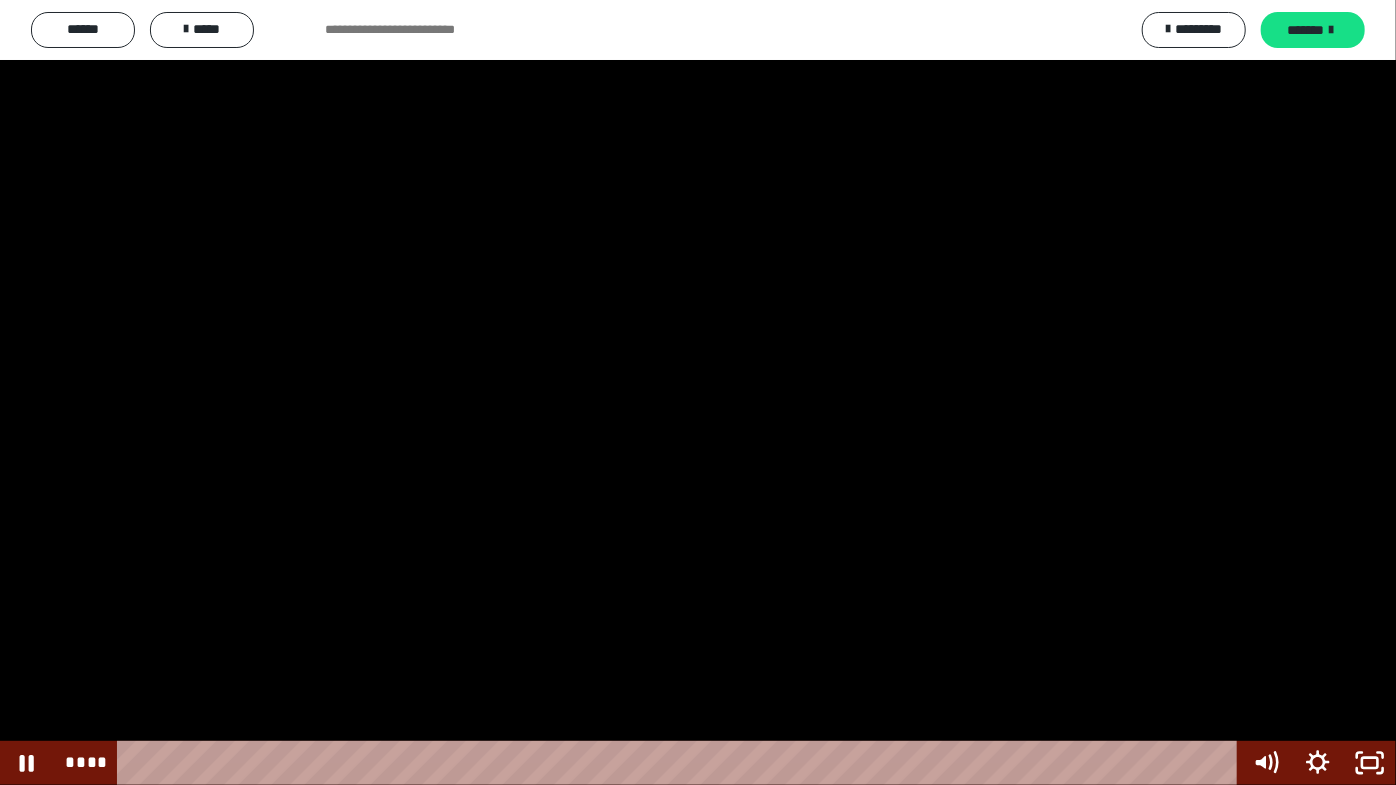 click at bounding box center [698, 392] 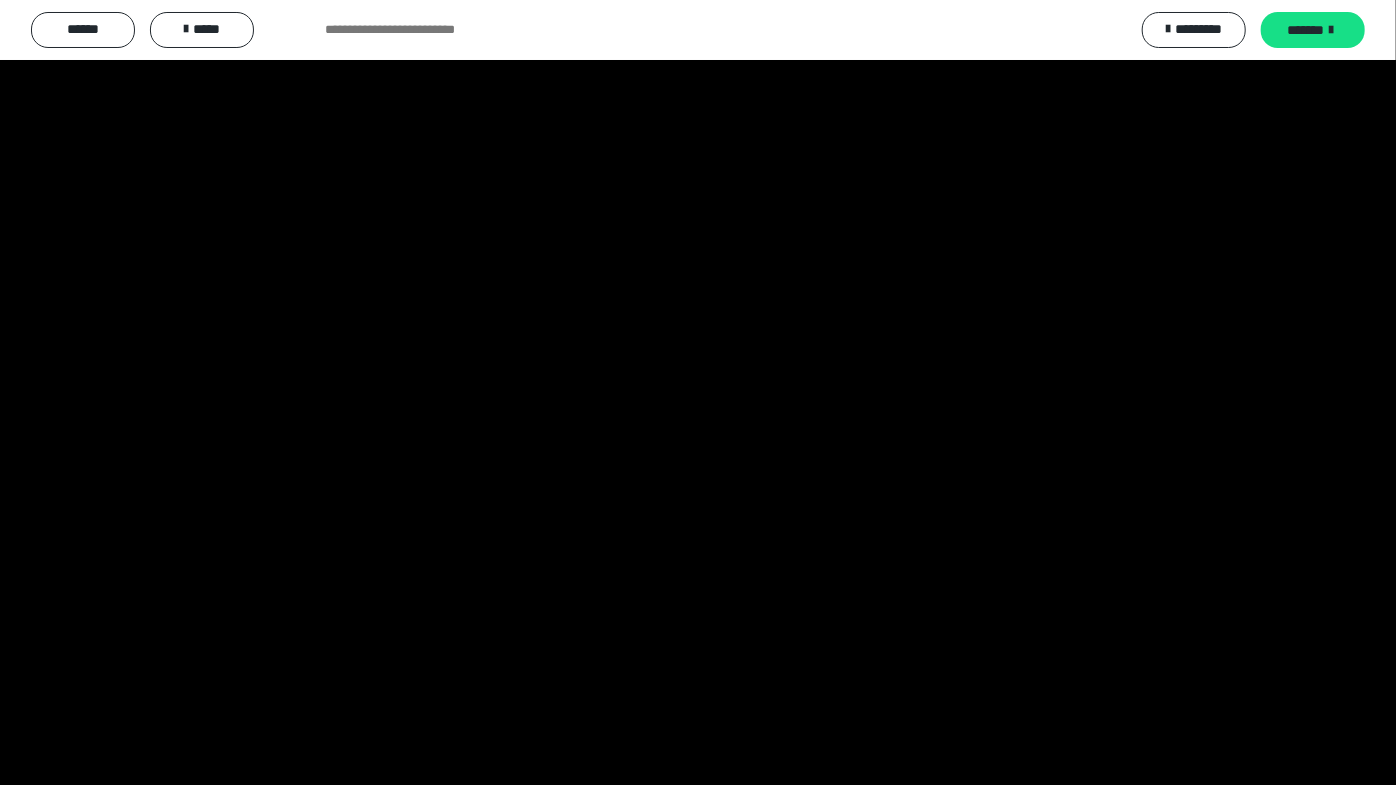 click at bounding box center [698, 392] 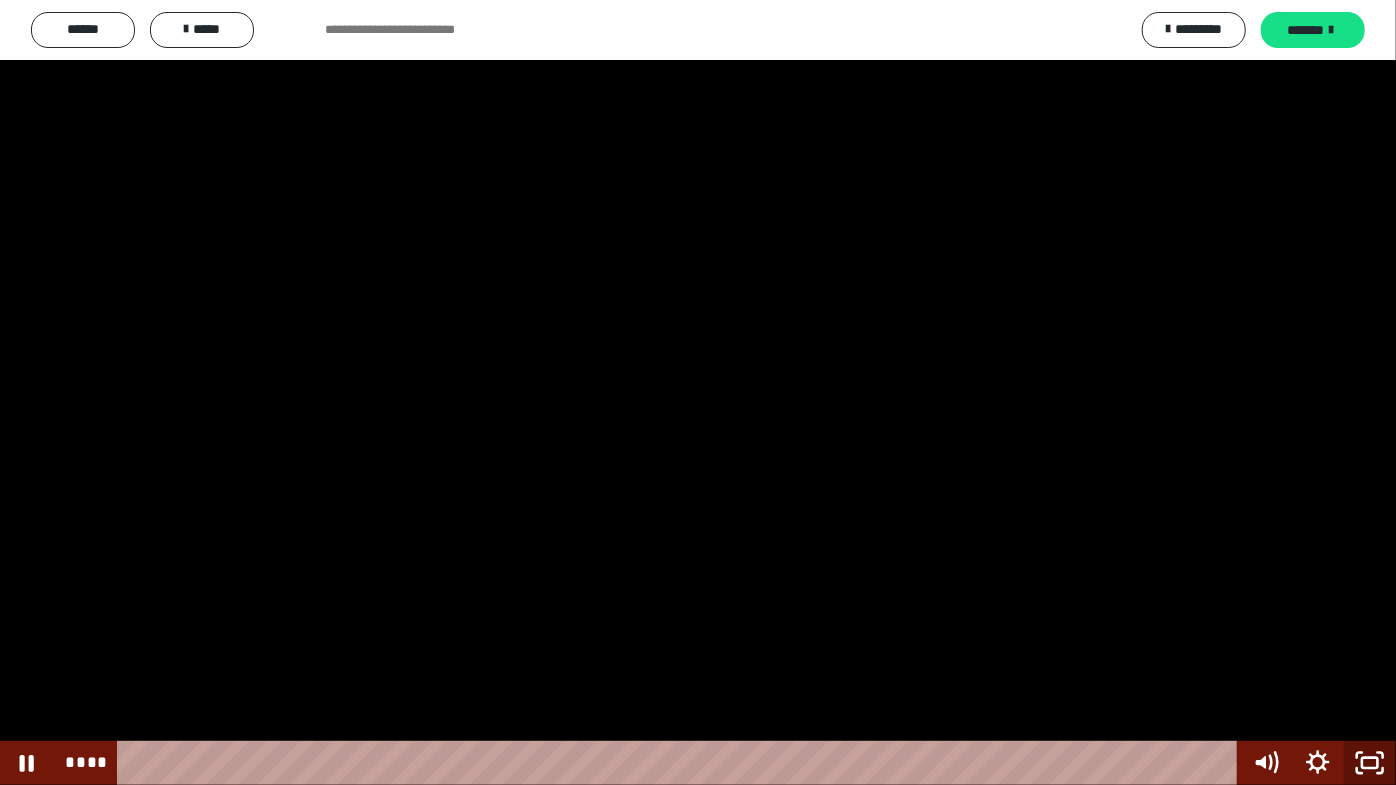 click 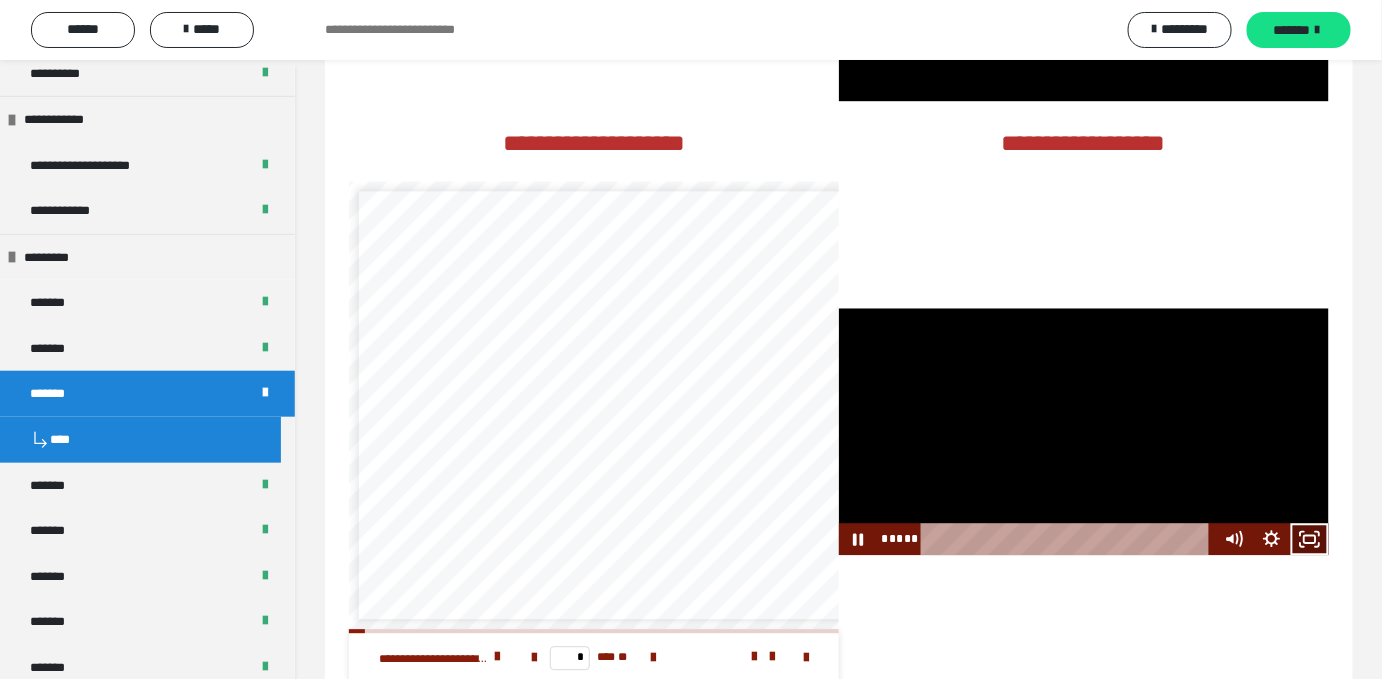 drag, startPoint x: 1312, startPoint y: 579, endPoint x: 1309, endPoint y: 656, distance: 77.05842 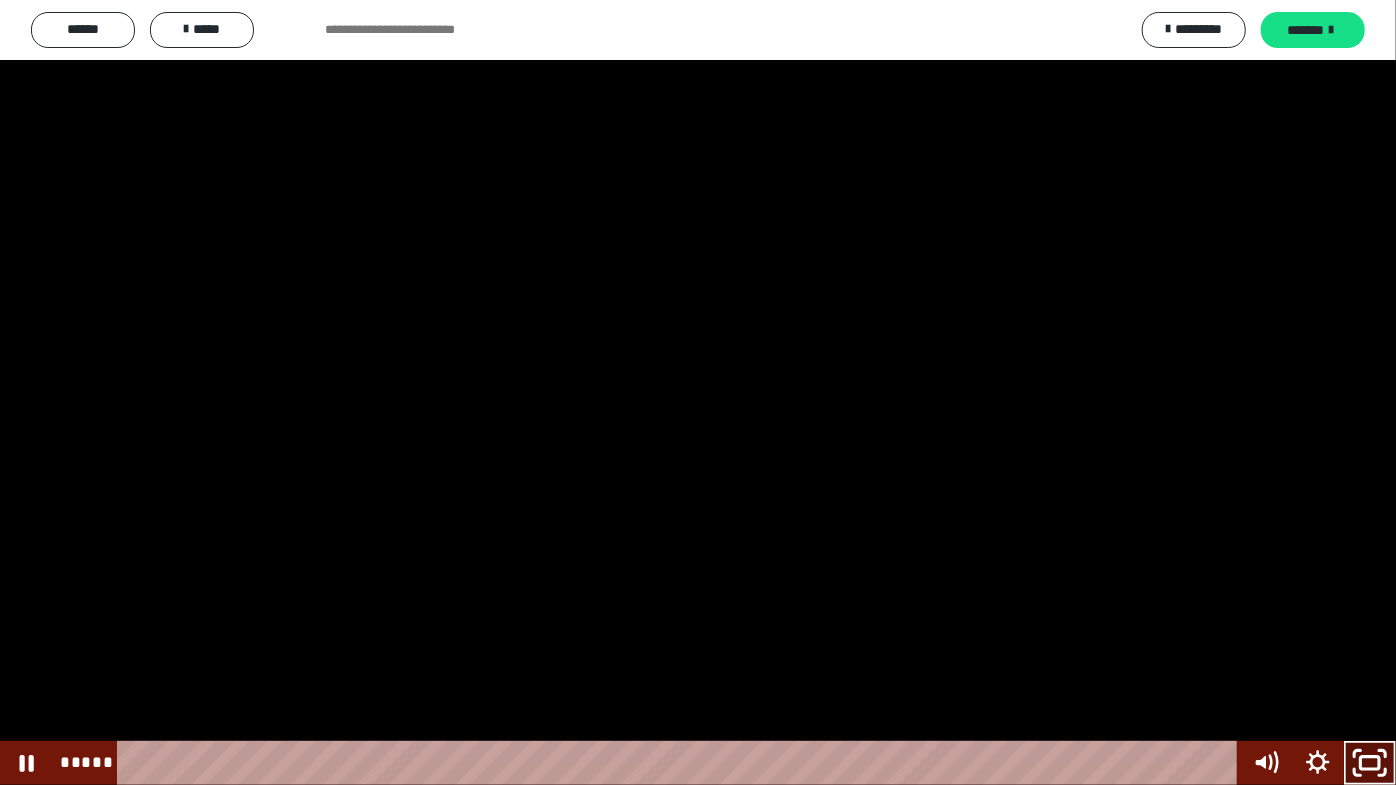 click 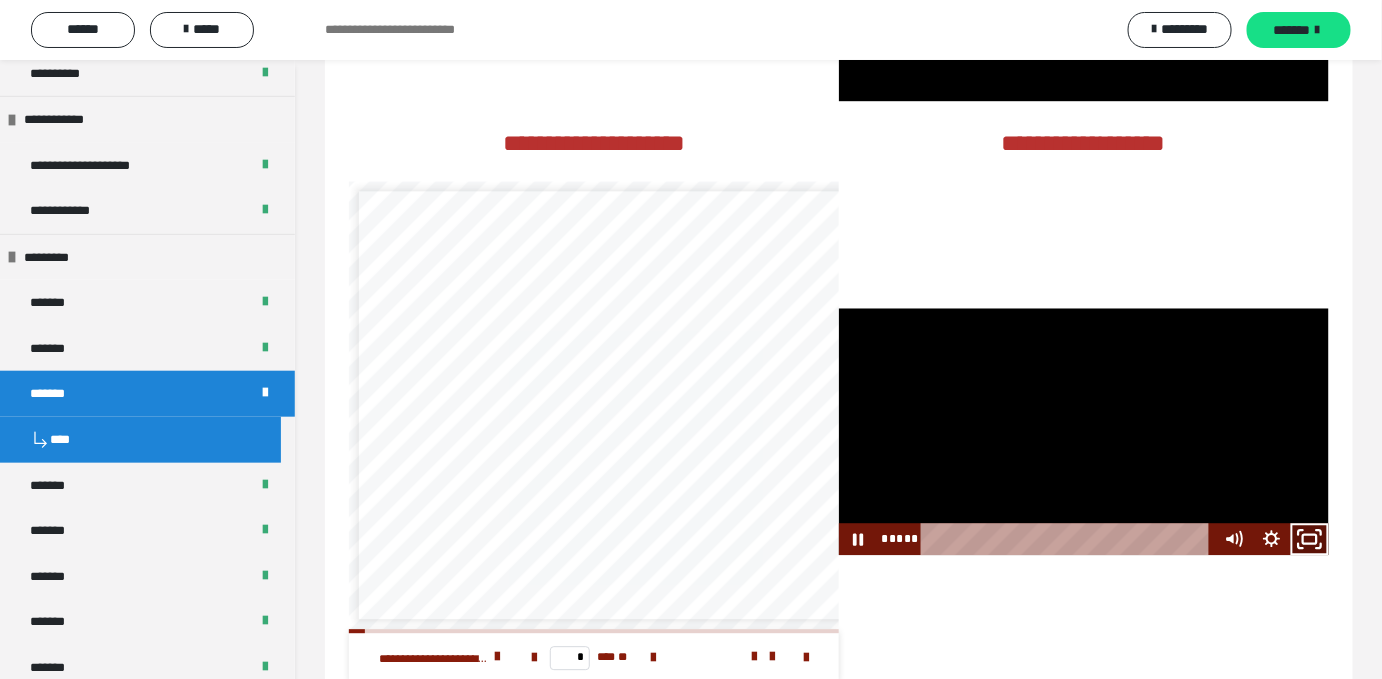 click 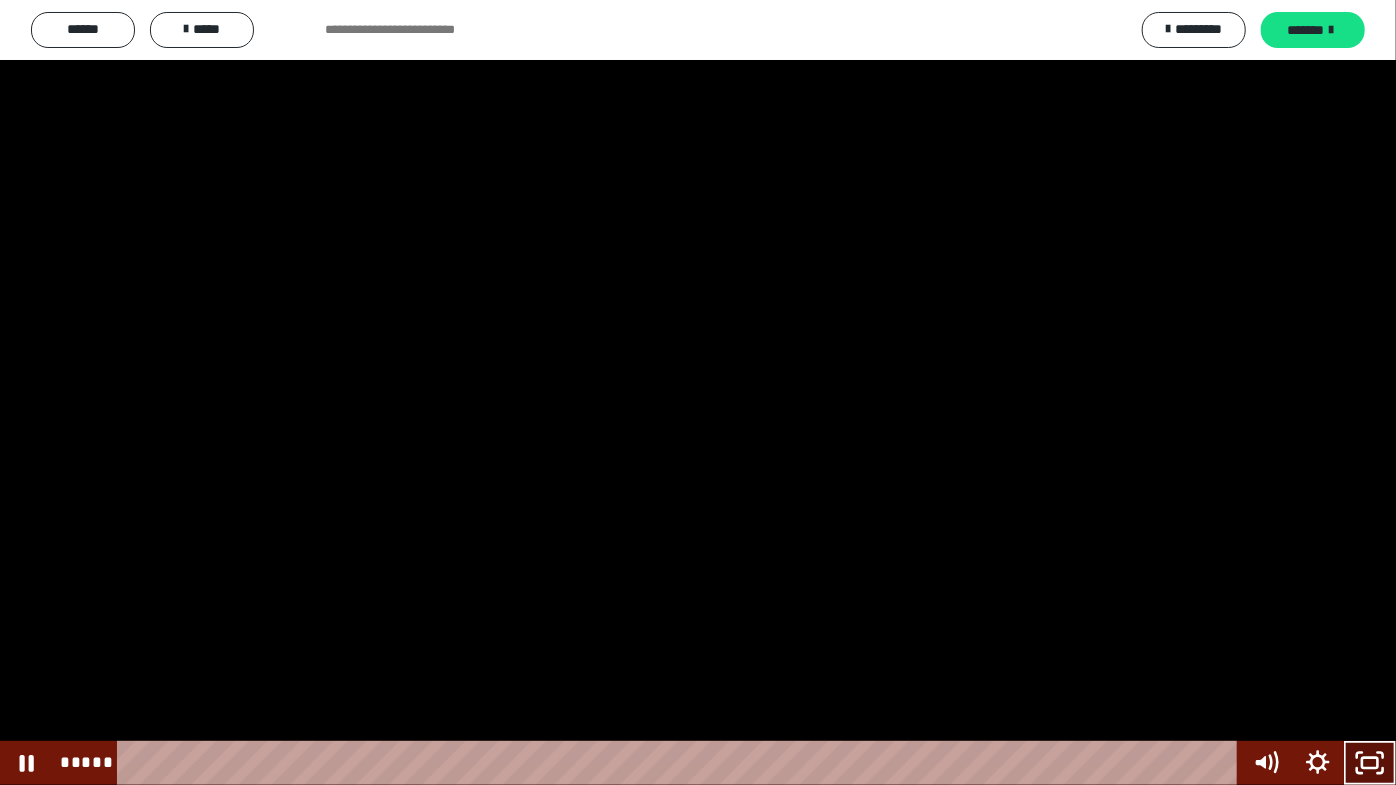 click 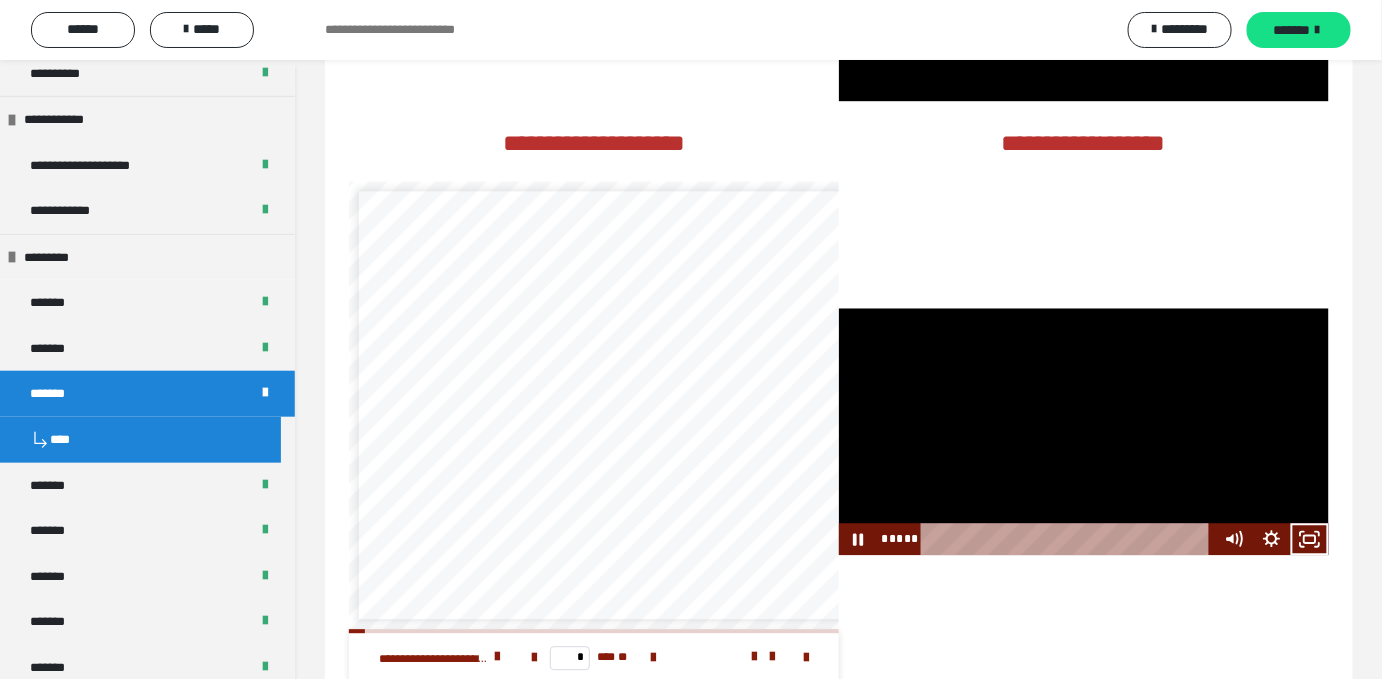 click at bounding box center [1084, 431] 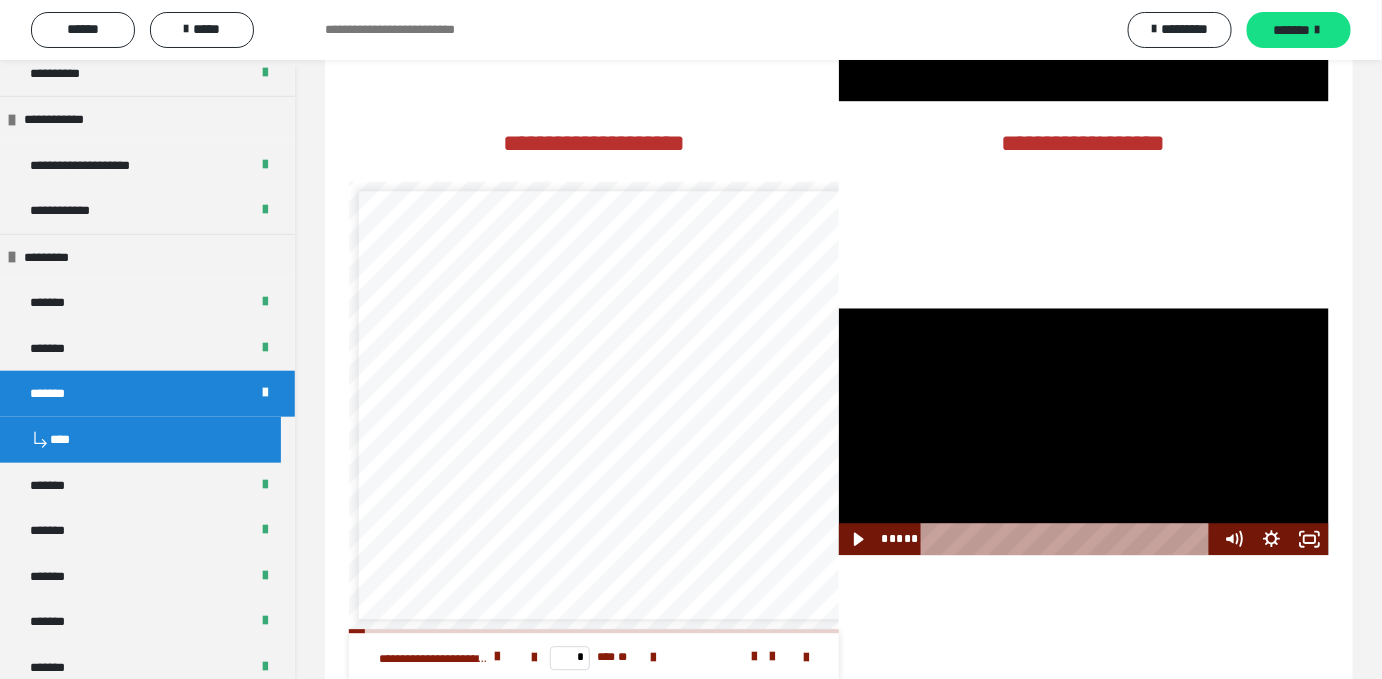 click at bounding box center (1084, 431) 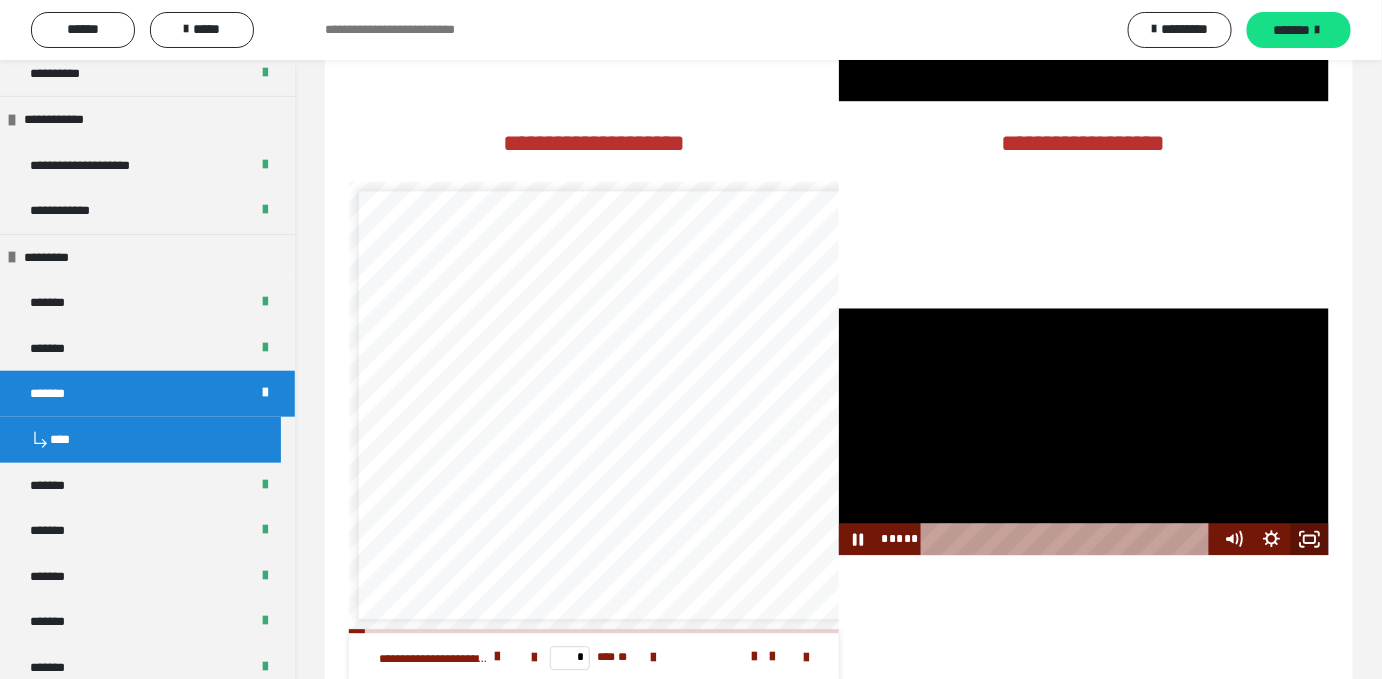 click 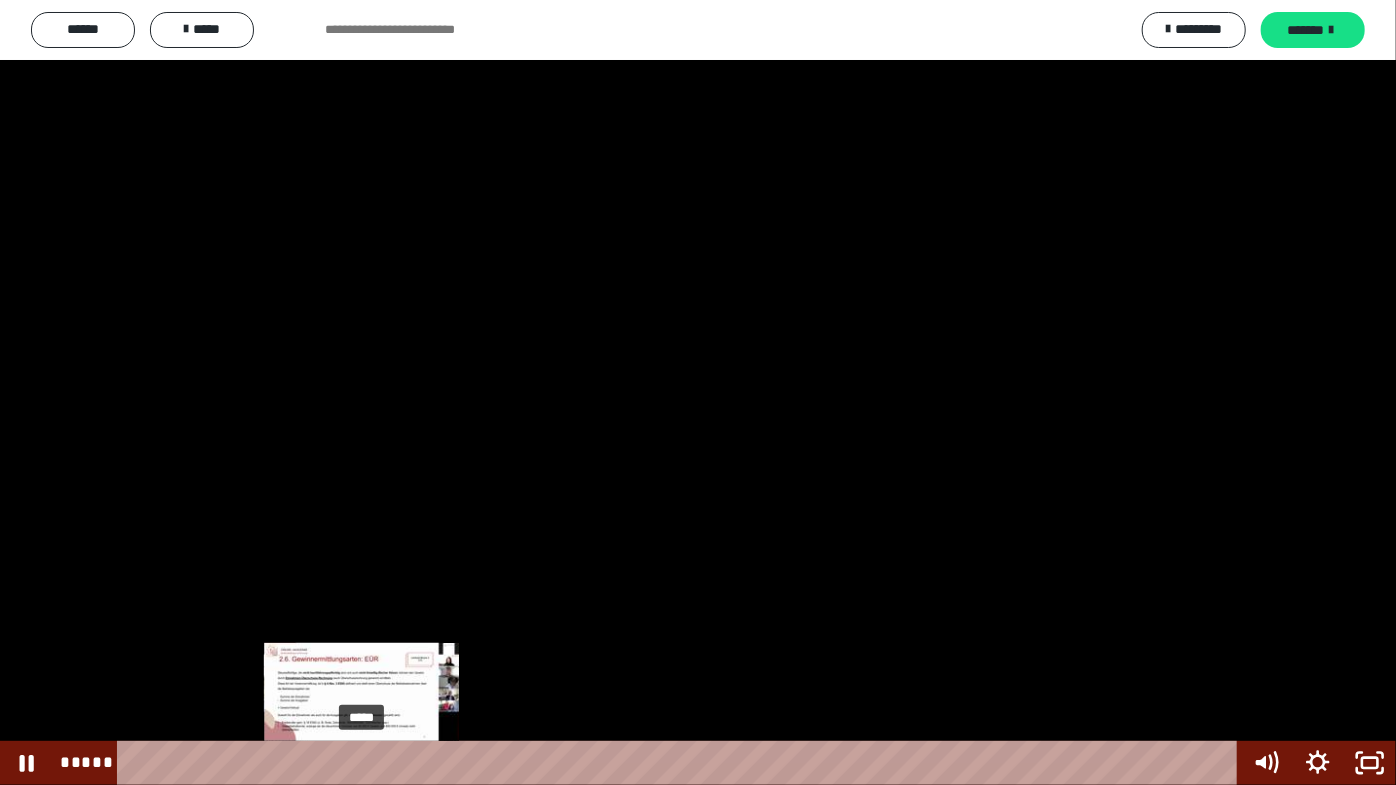 click at bounding box center [361, 763] 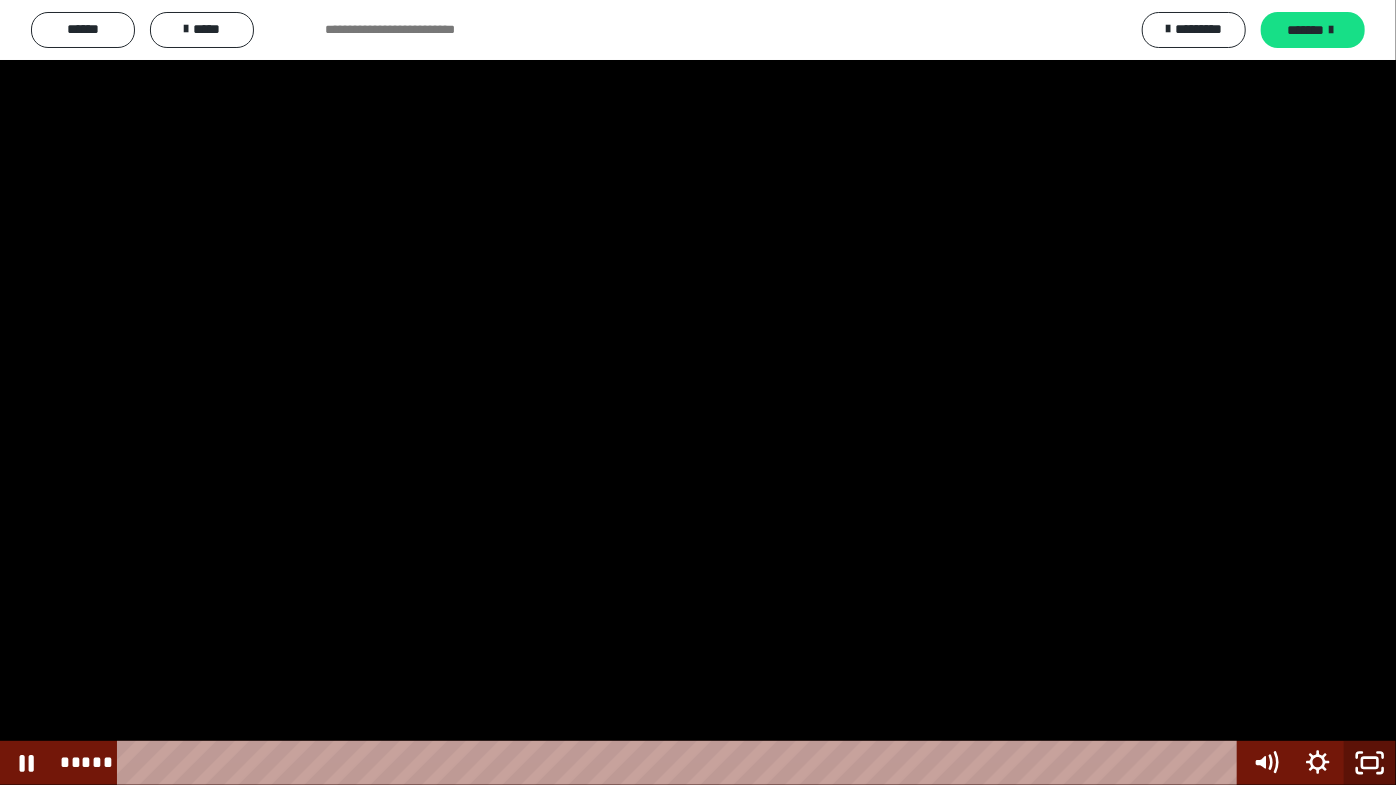 click 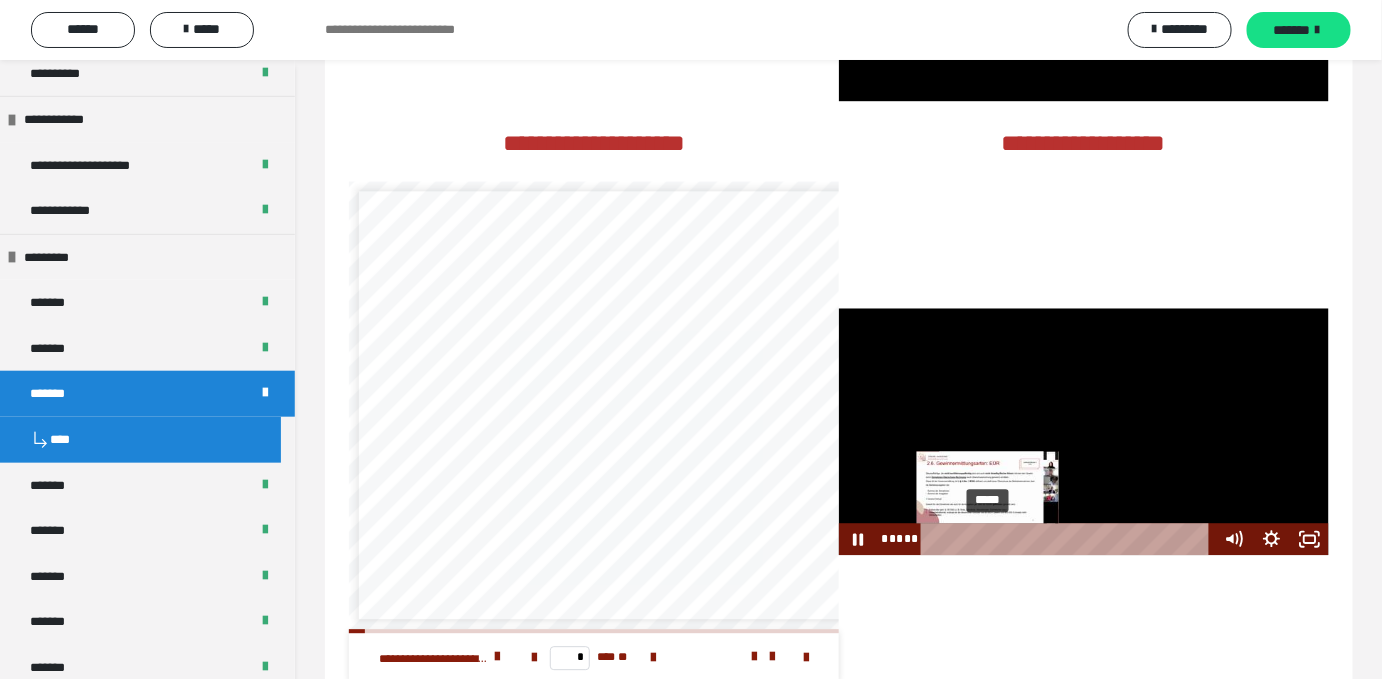 click at bounding box center [987, 539] 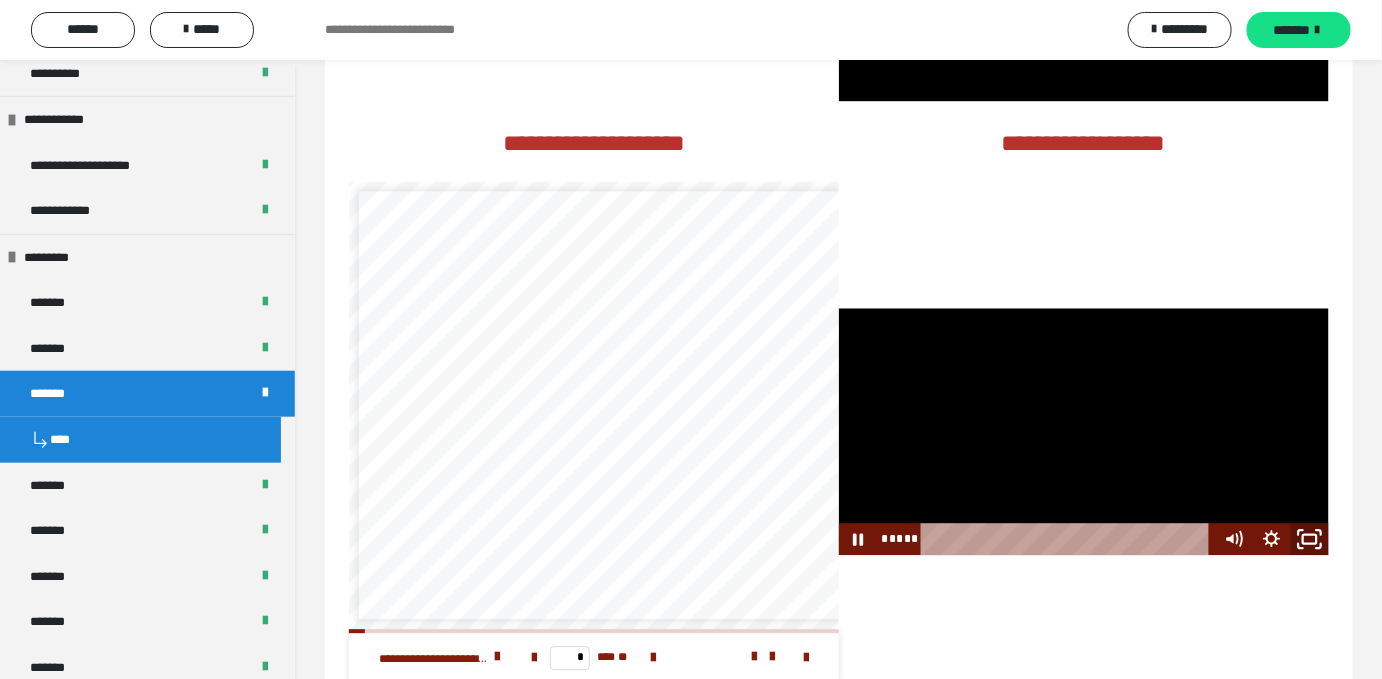 click 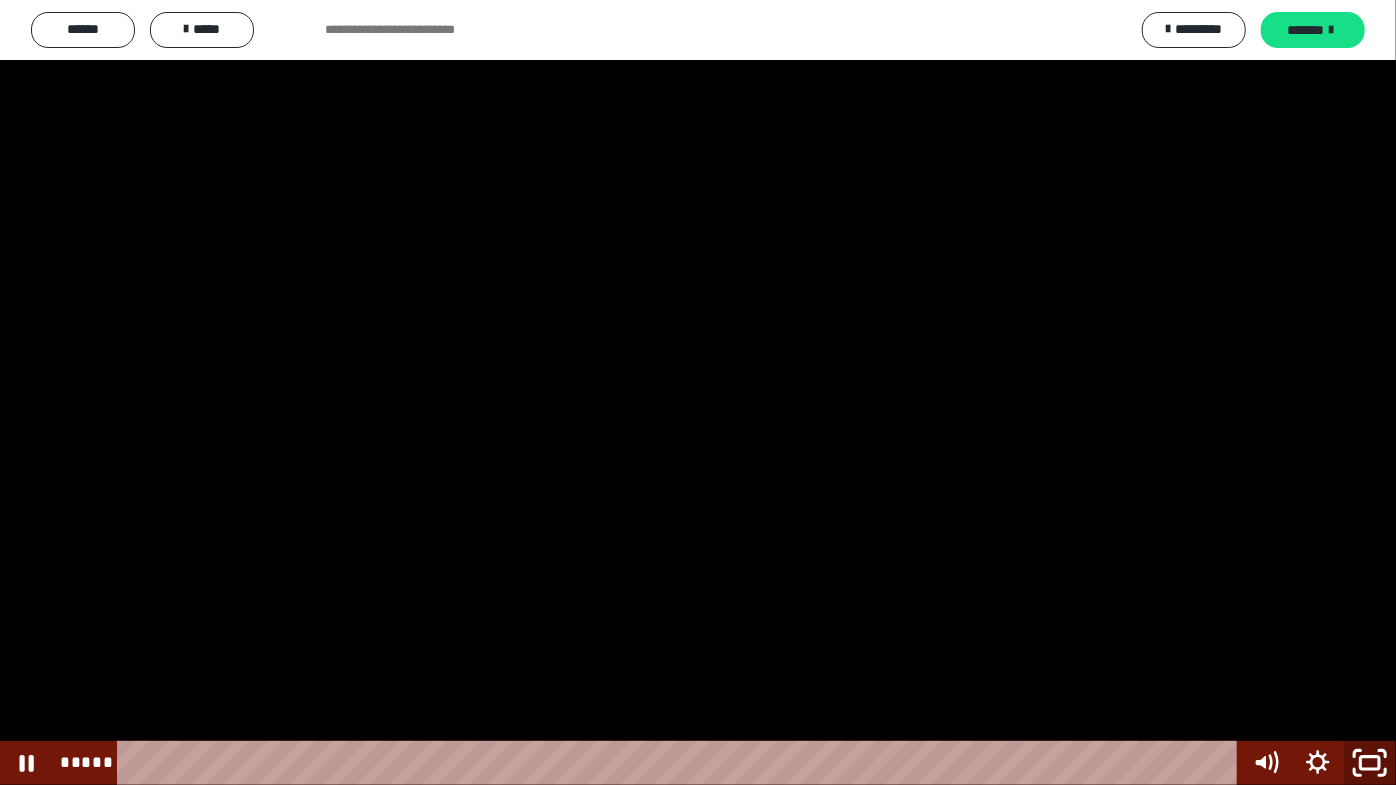 click 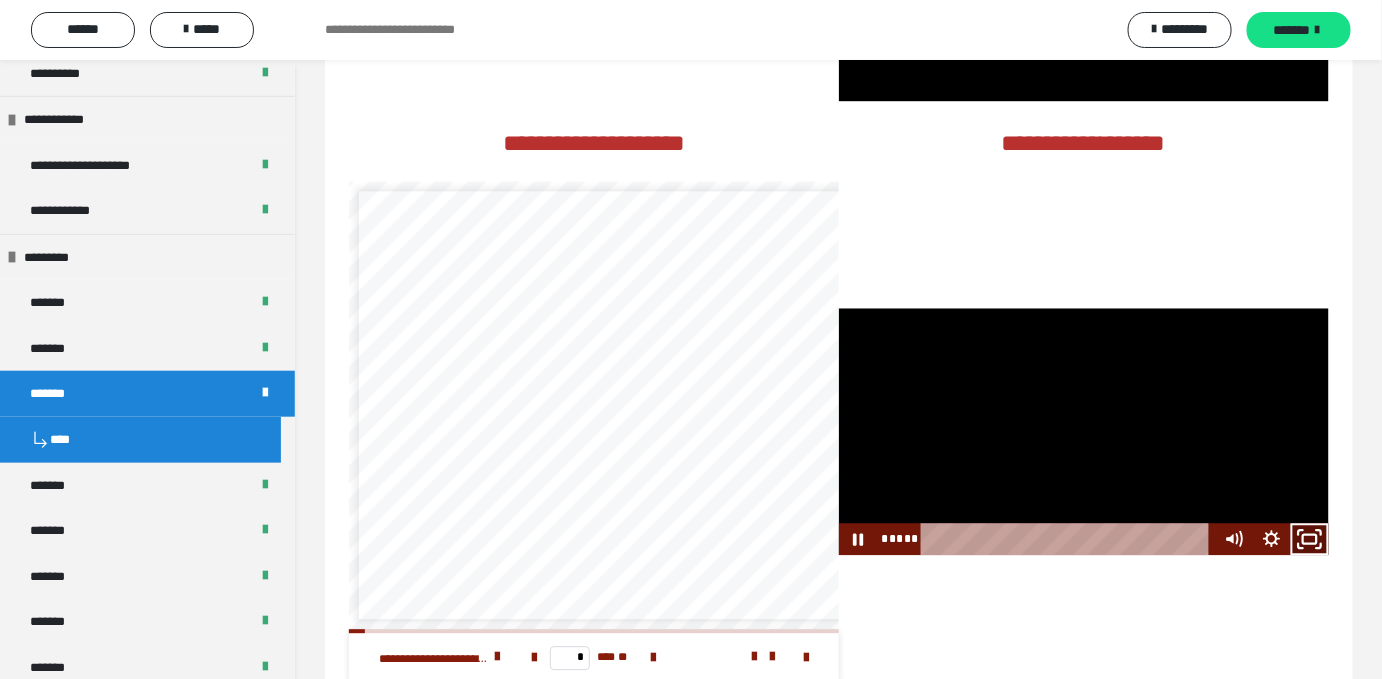 click 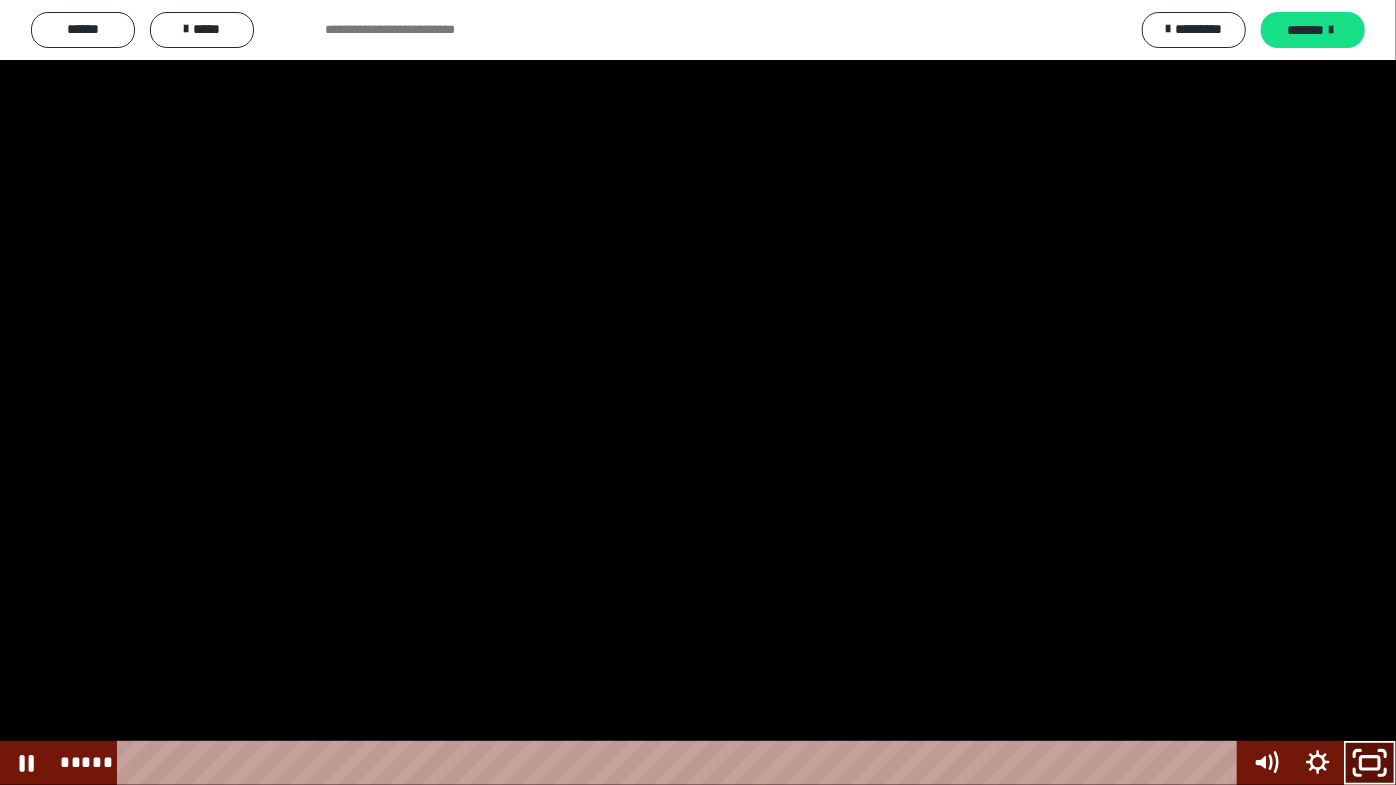 click 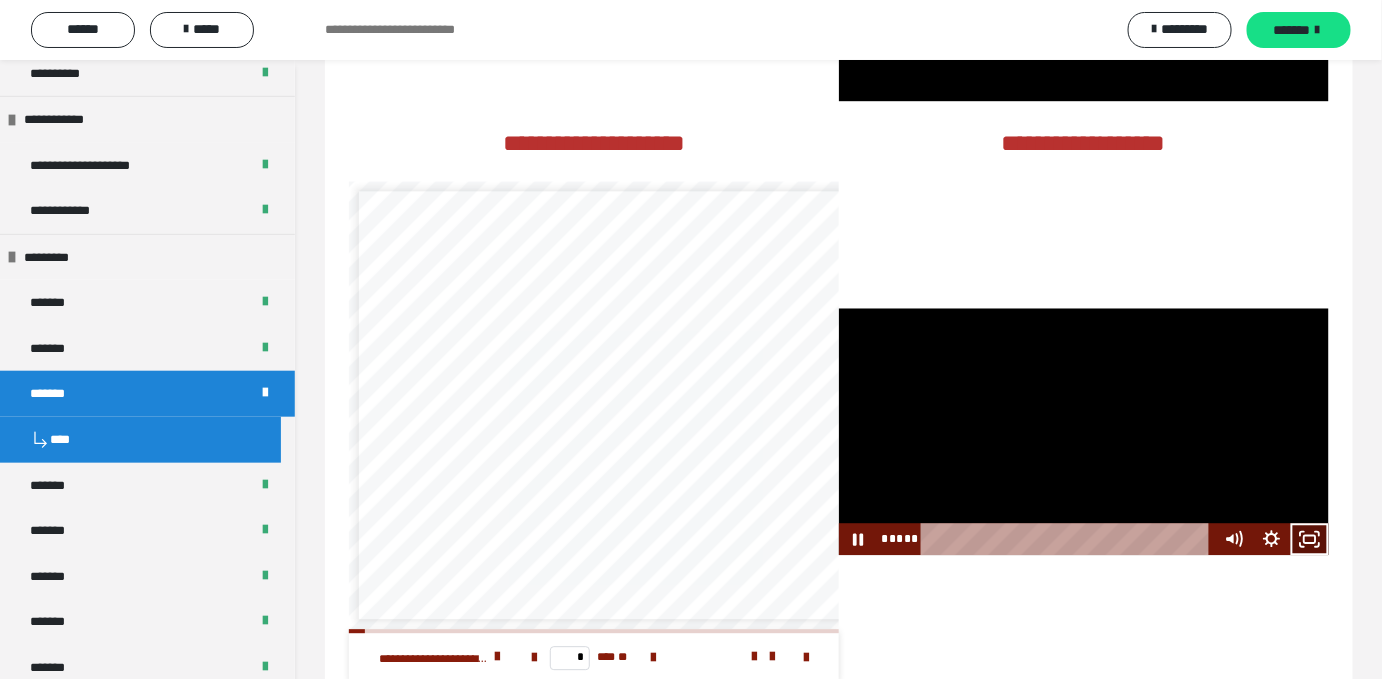 click 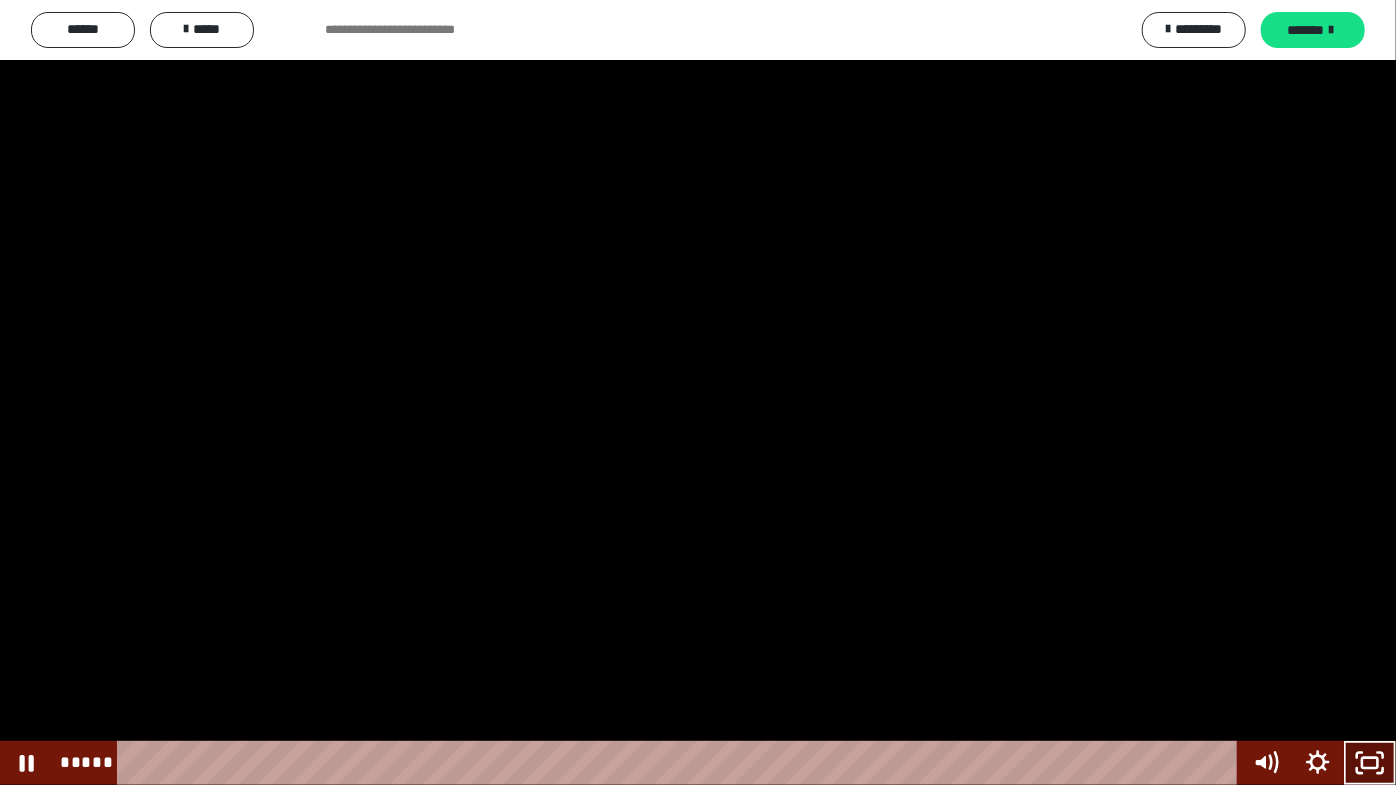 click 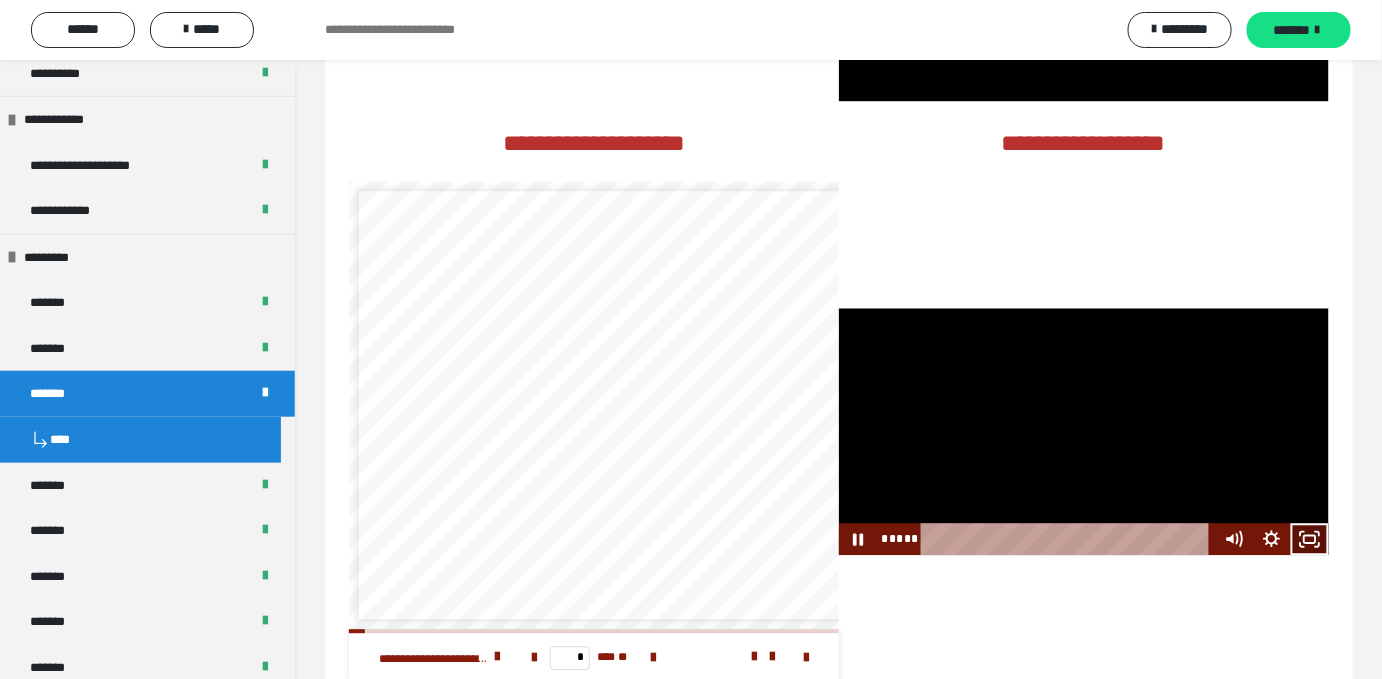 click 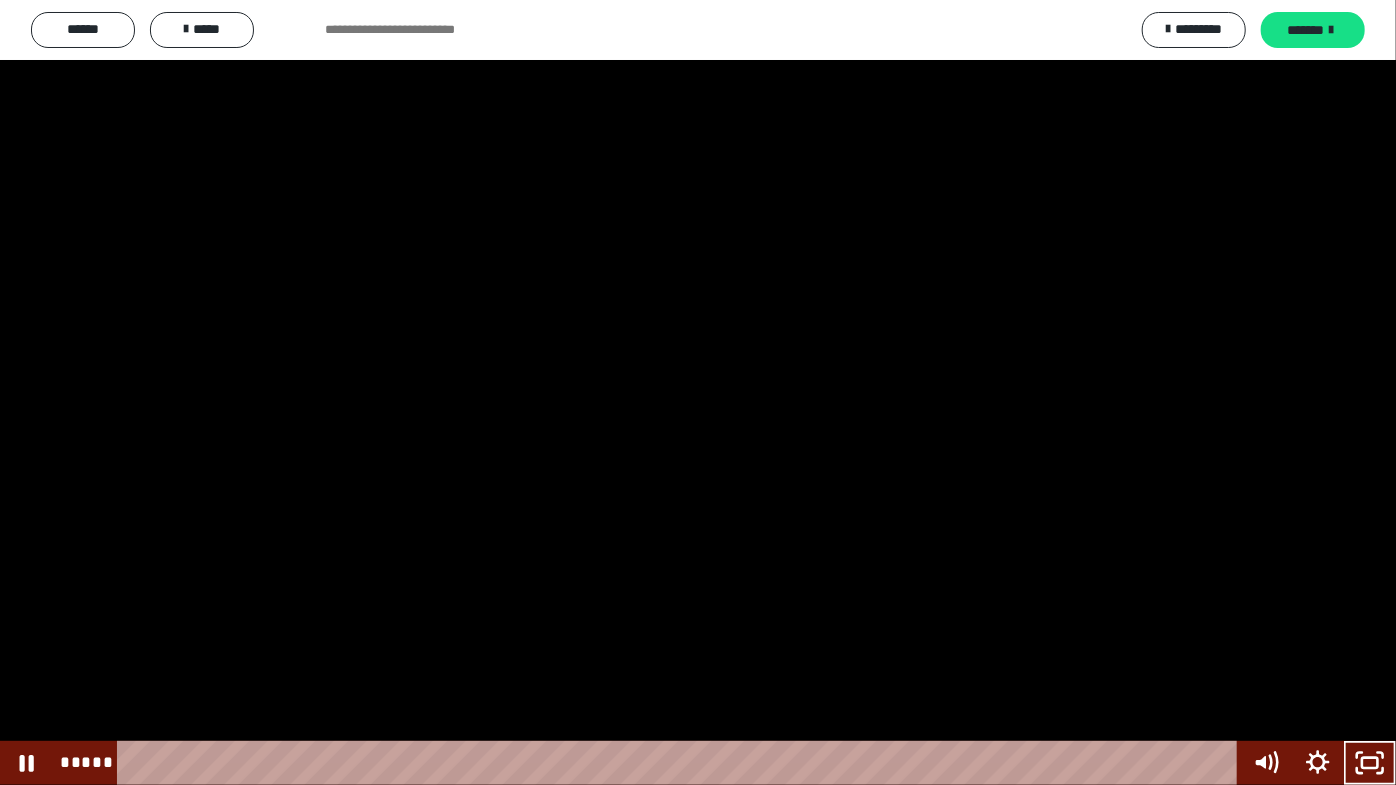 click at bounding box center [698, 392] 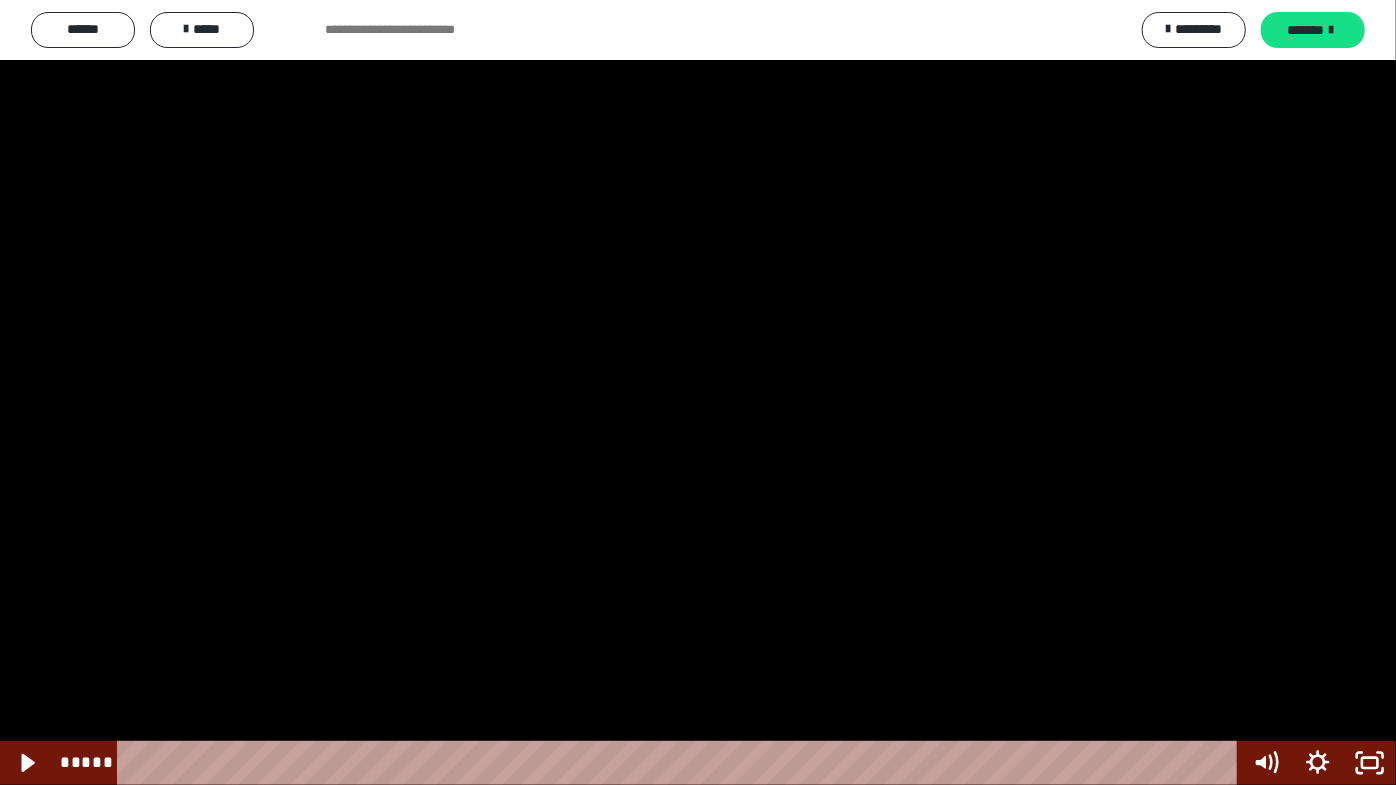 click at bounding box center [698, 392] 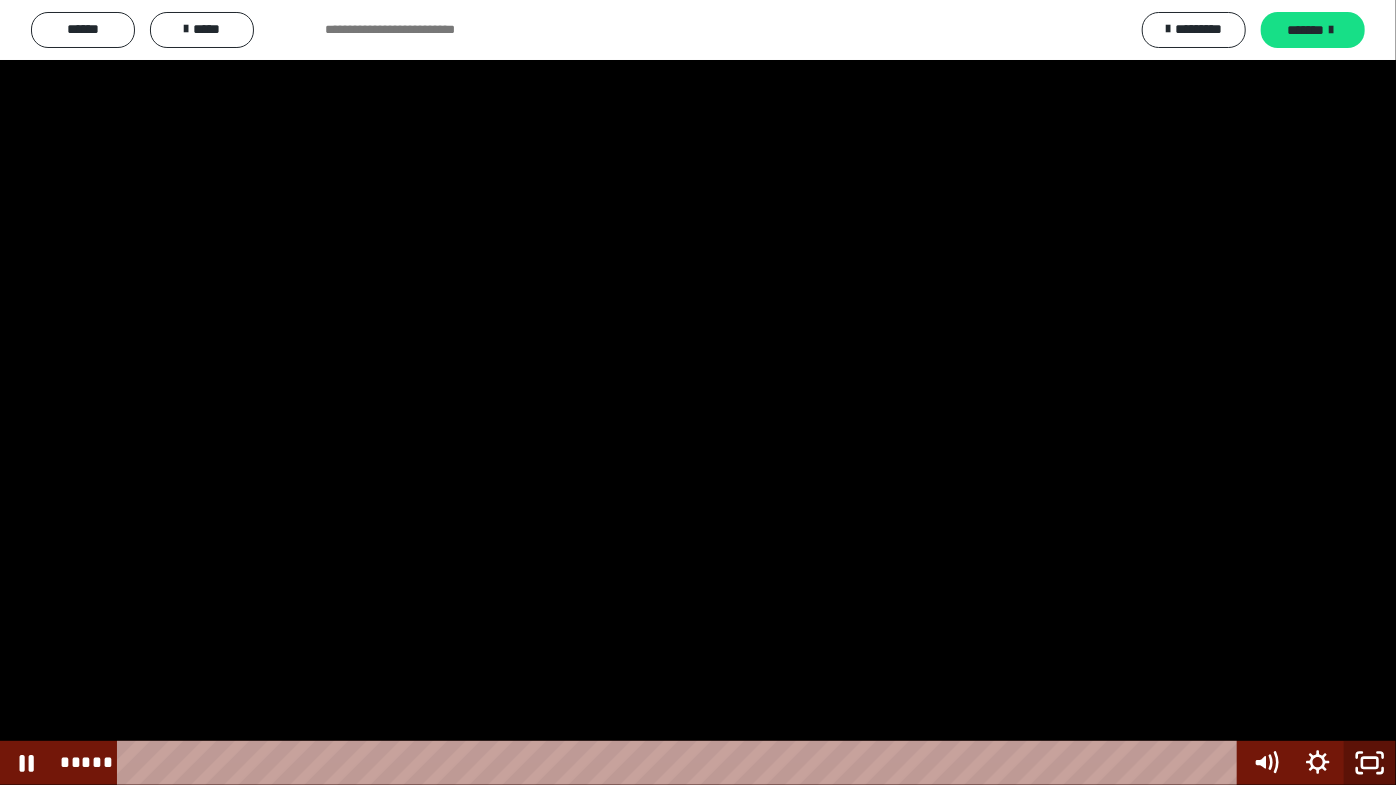 click 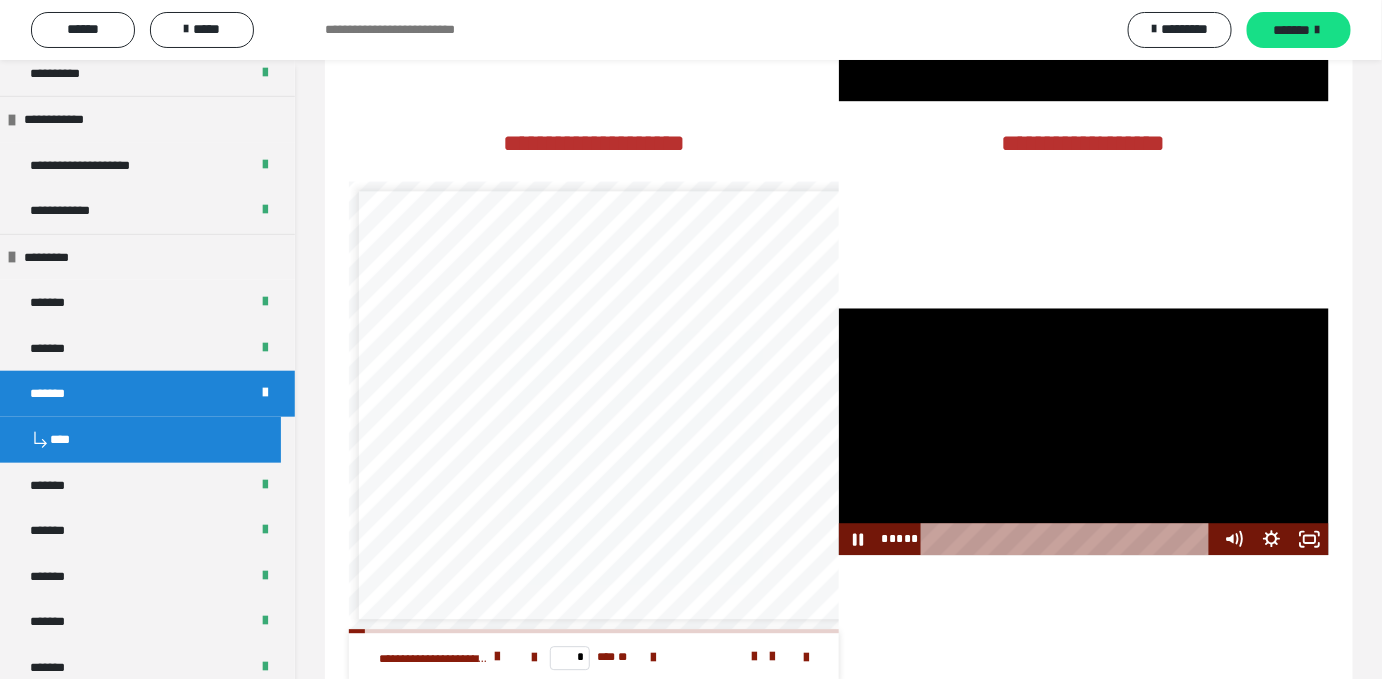 click at bounding box center [1084, 431] 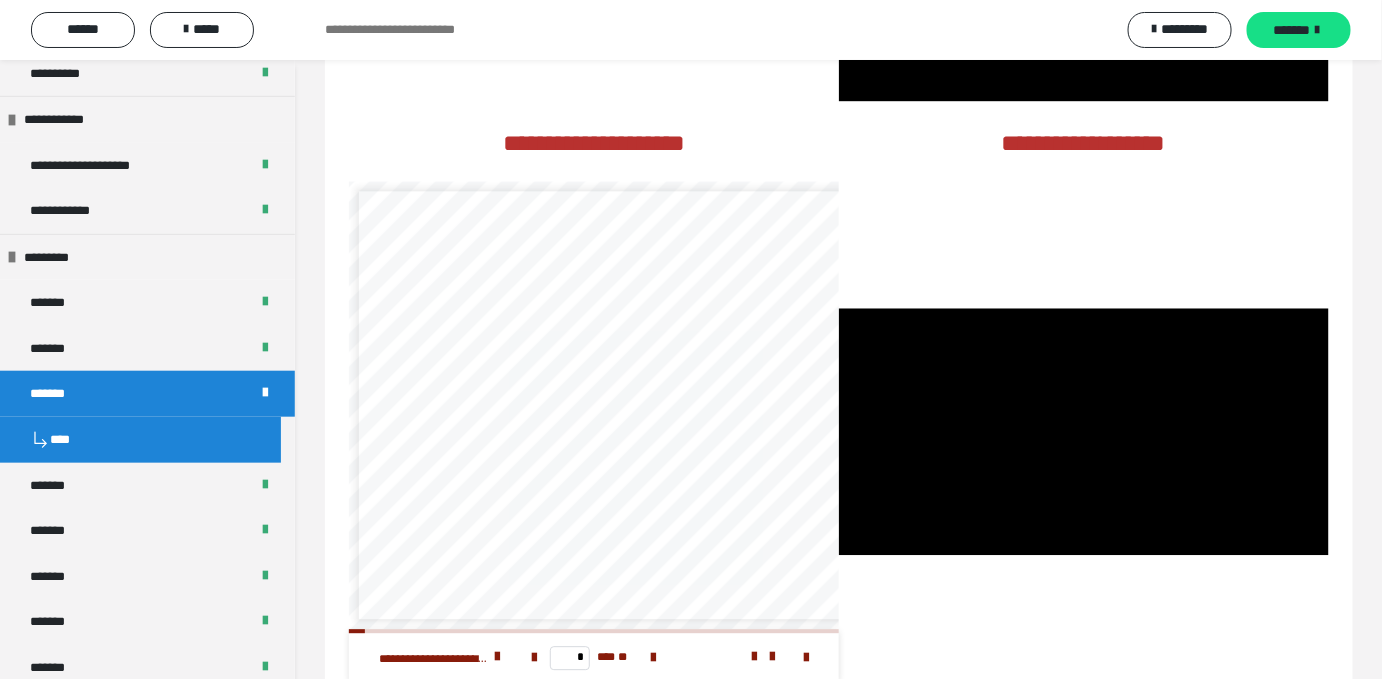 click at bounding box center (1084, 431) 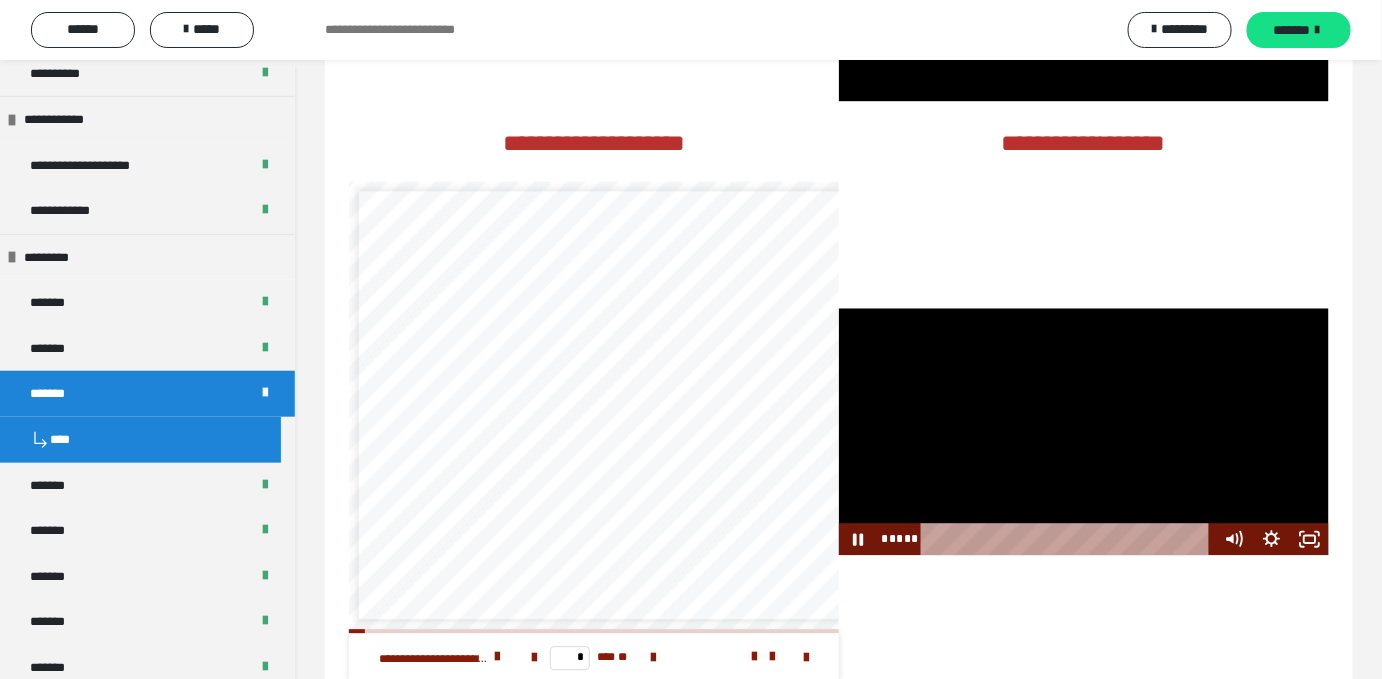 click at bounding box center (1084, 431) 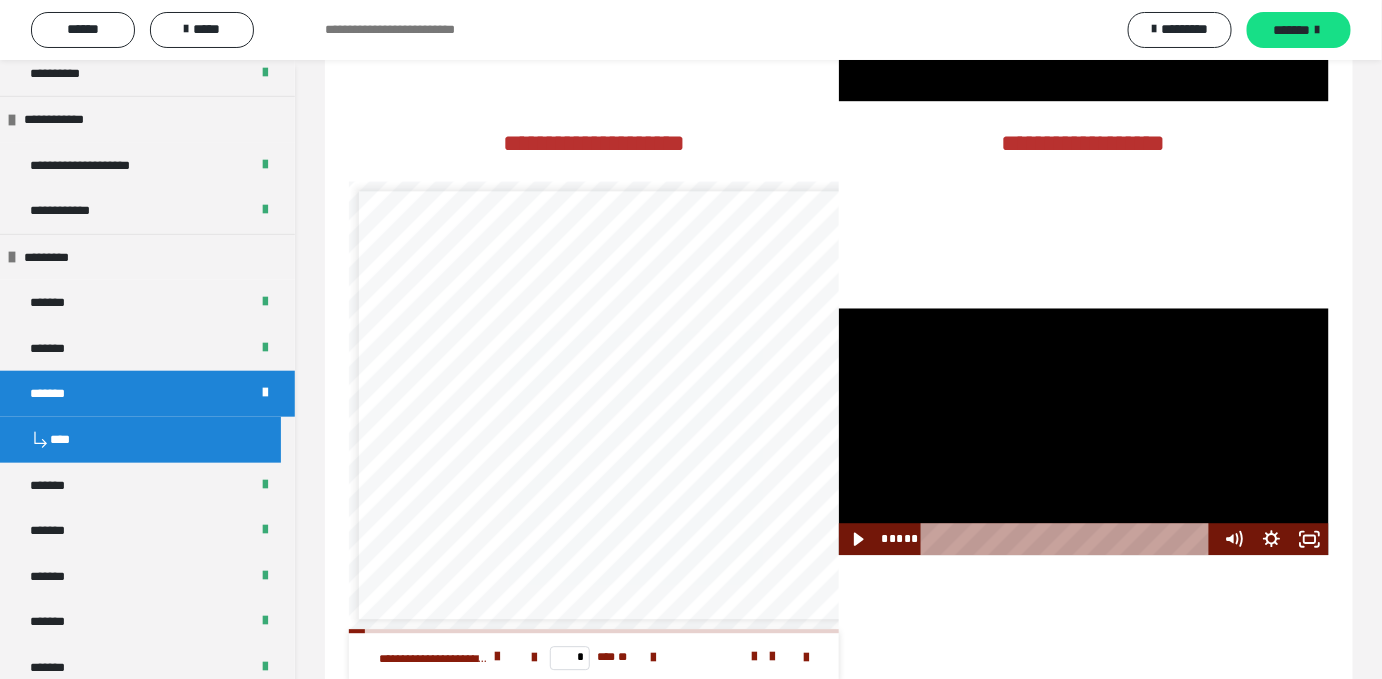 click at bounding box center (1084, 431) 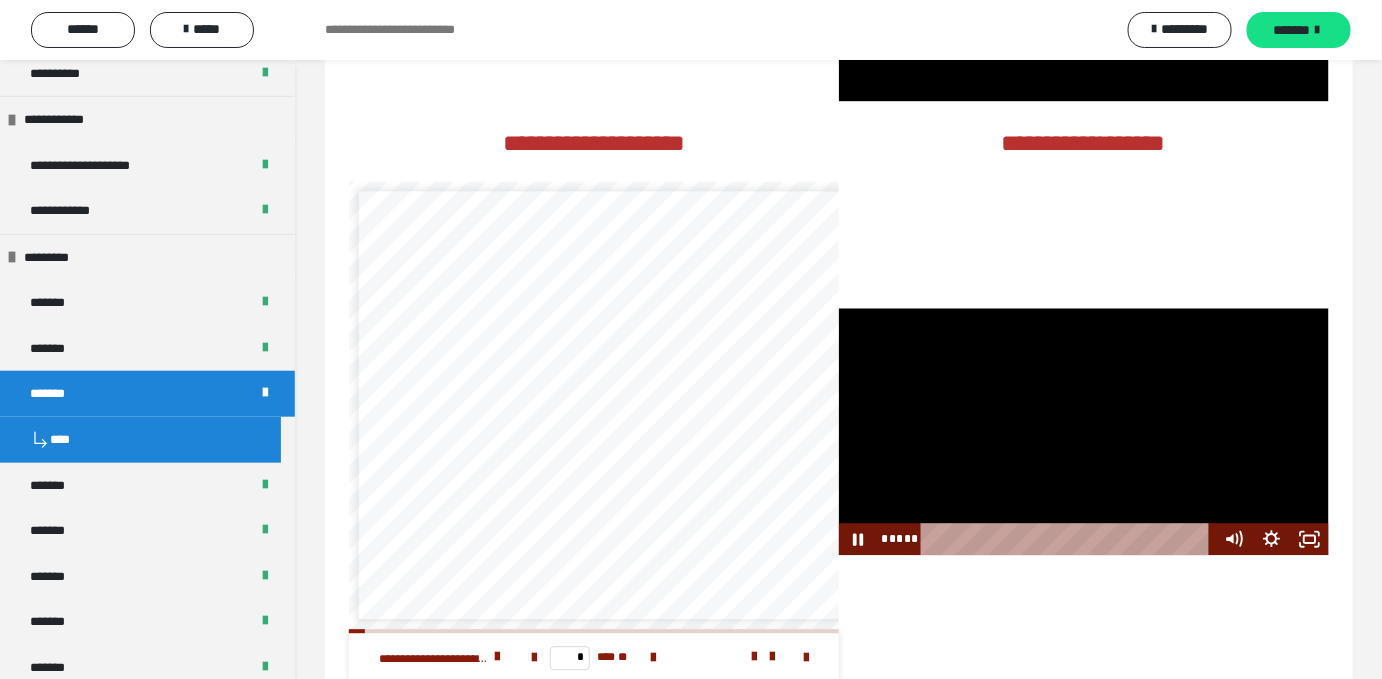 click at bounding box center (1084, 431) 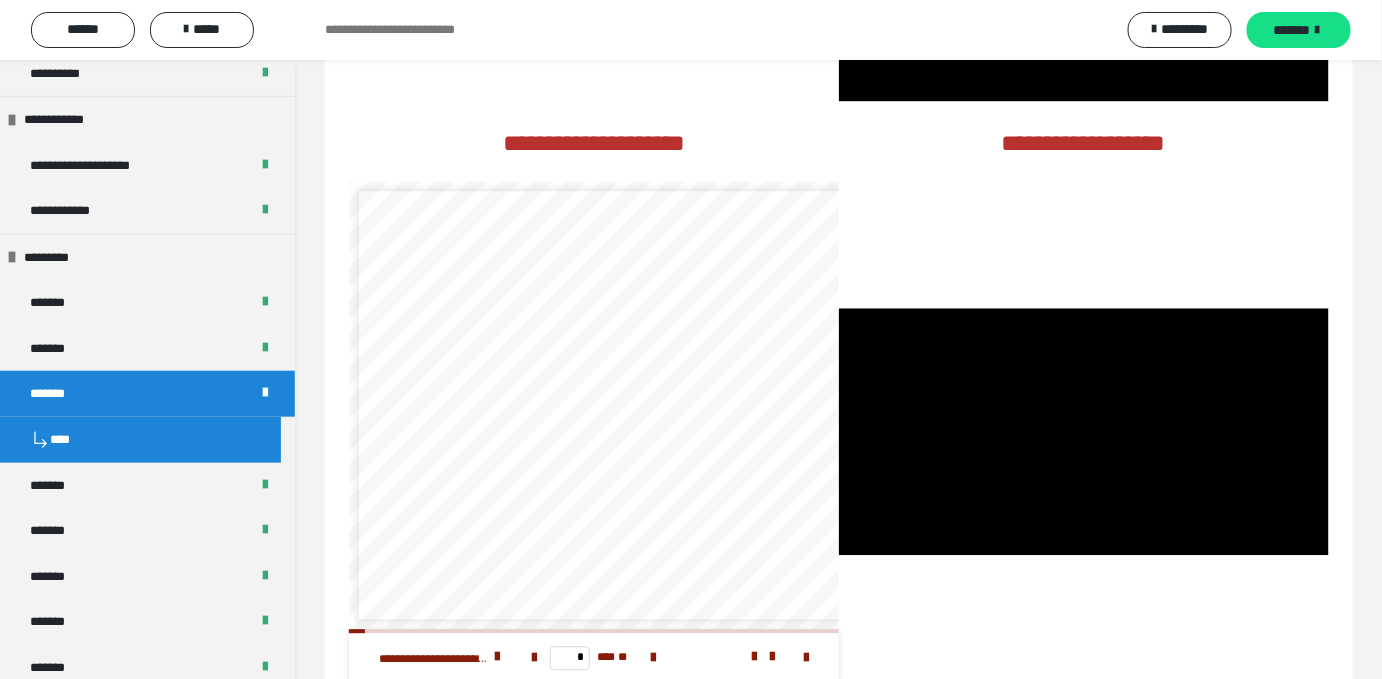 click at bounding box center (1084, 431) 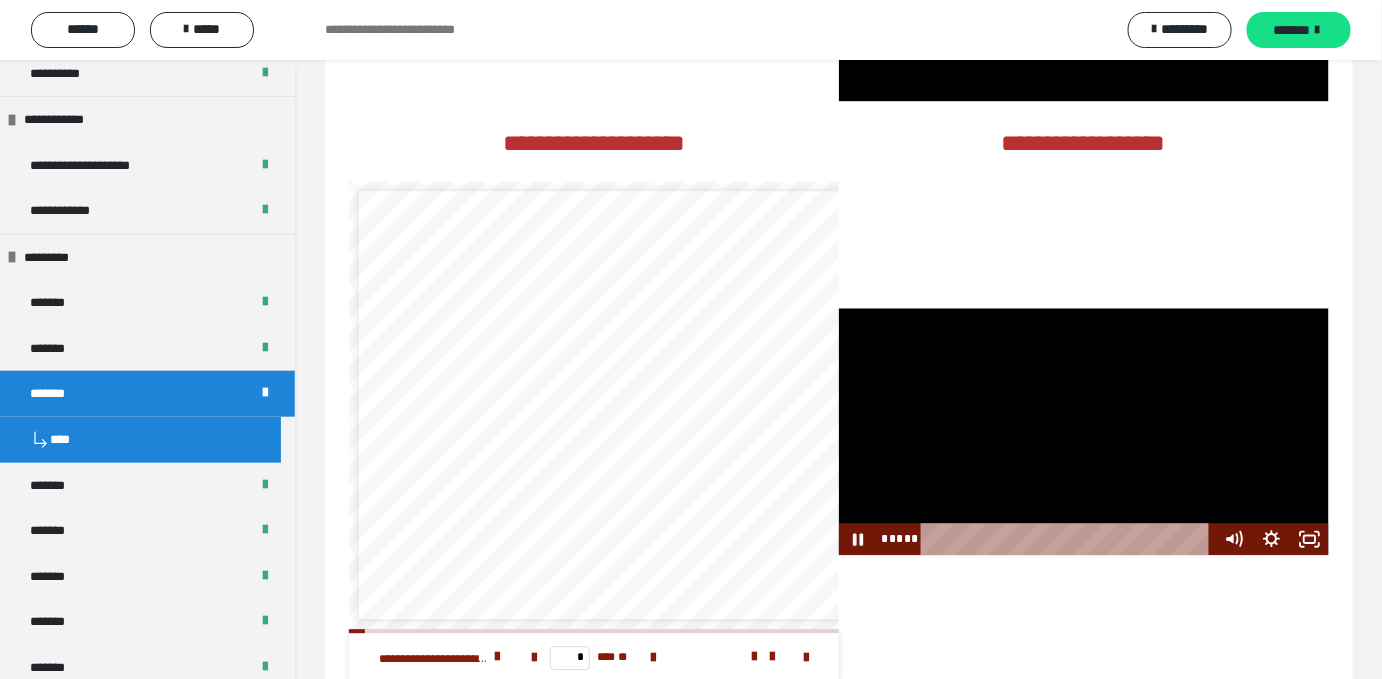 click at bounding box center [1084, 431] 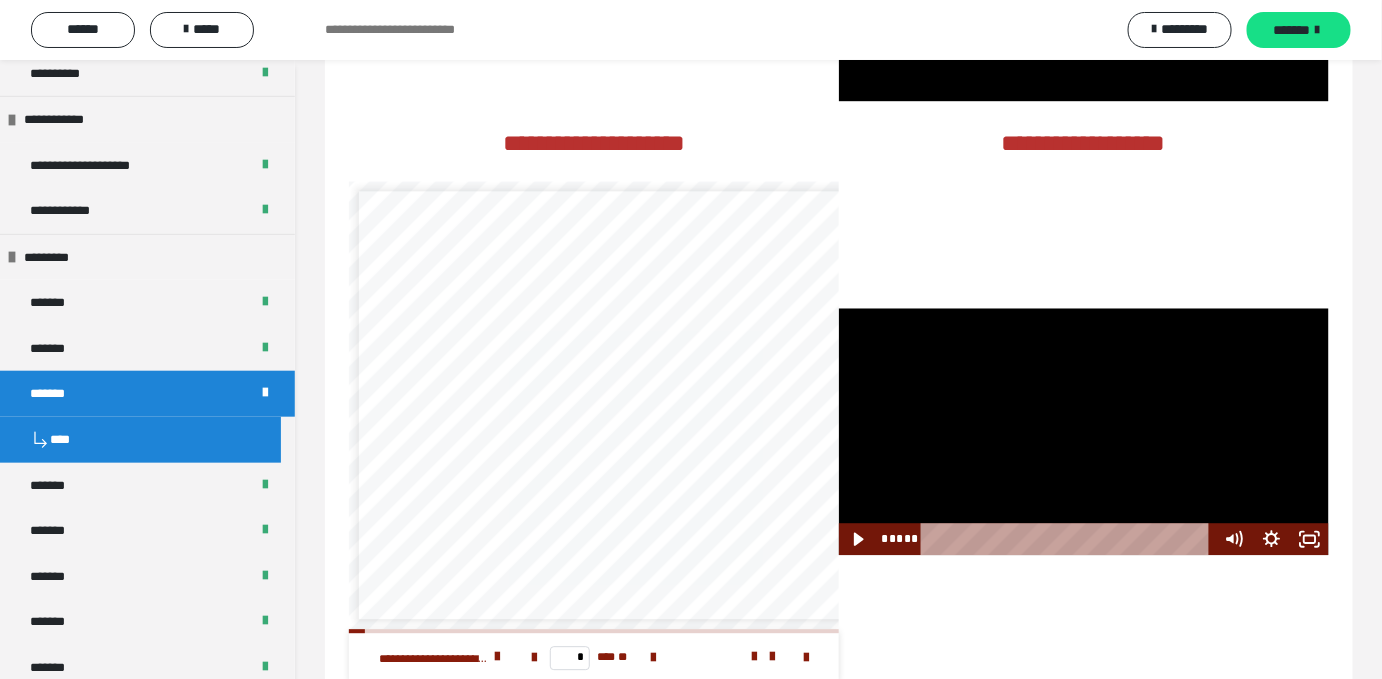 click at bounding box center (1084, 431) 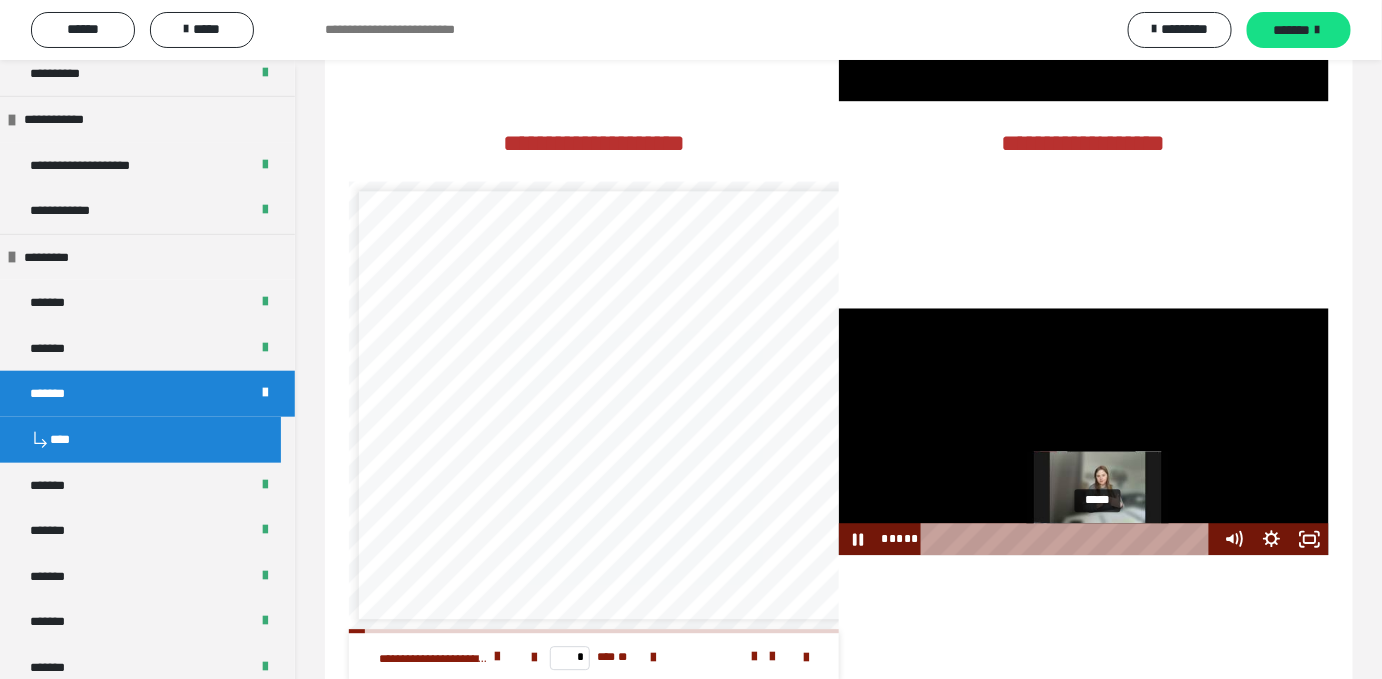 click at bounding box center [1097, 539] 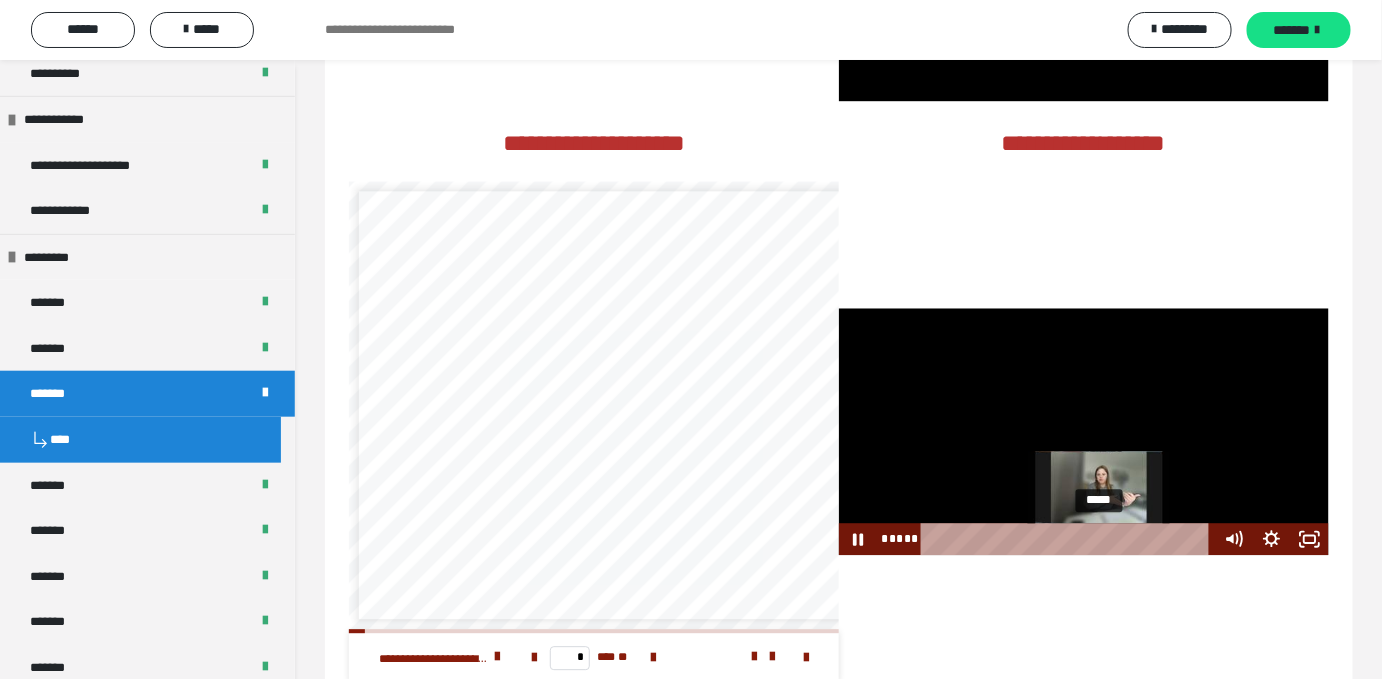 click on "*****" at bounding box center (1069, 539) 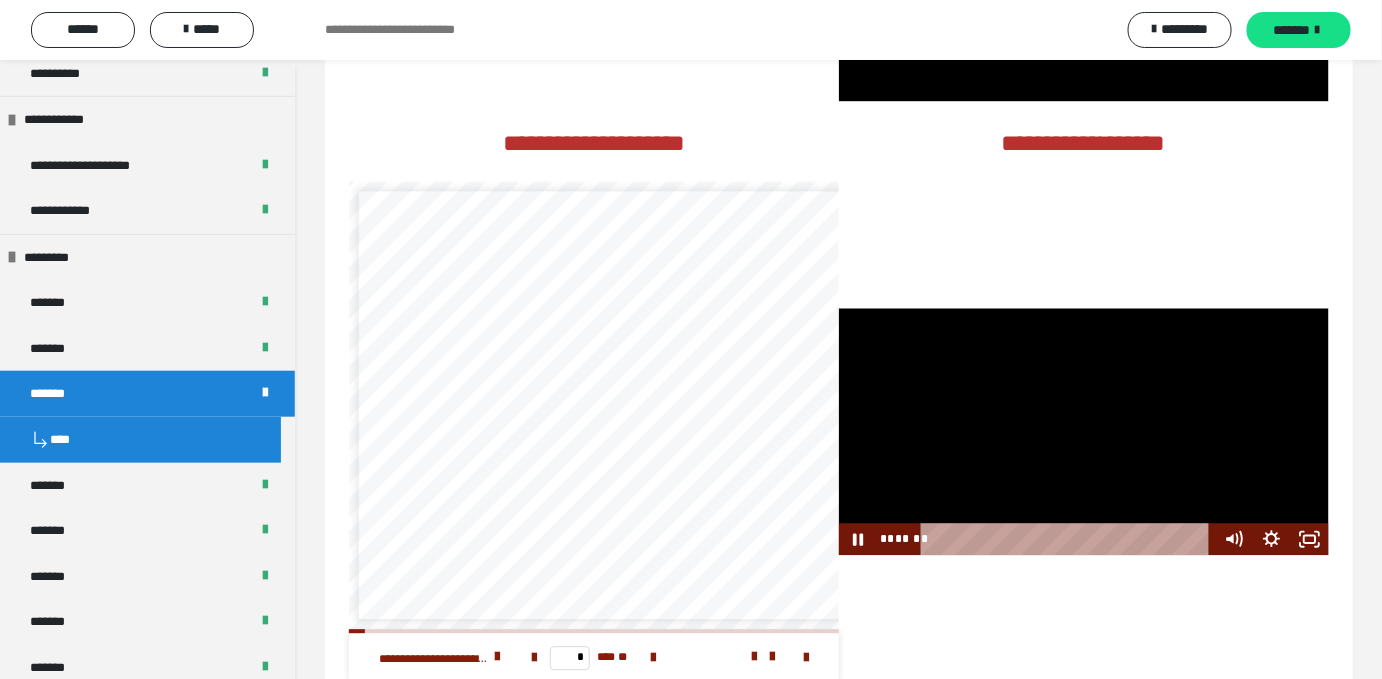 click at bounding box center [1084, 431] 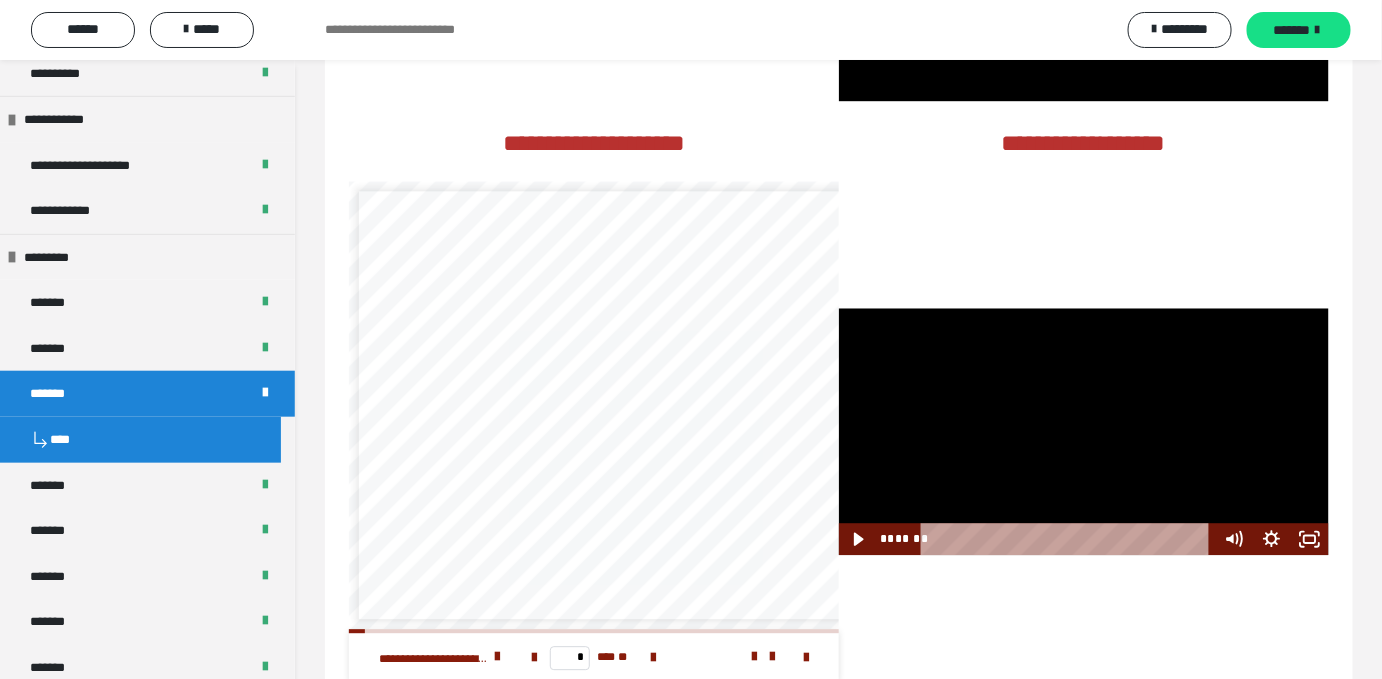 click at bounding box center [1084, 431] 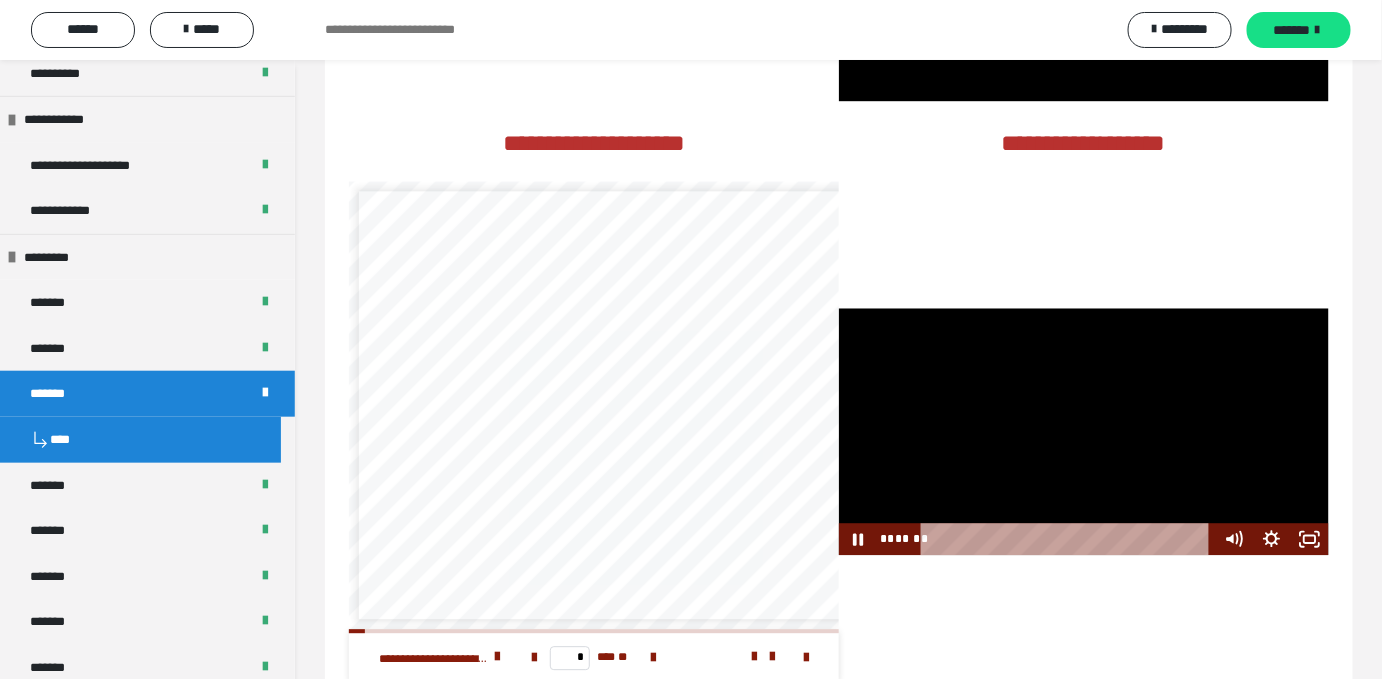 click at bounding box center [1084, 431] 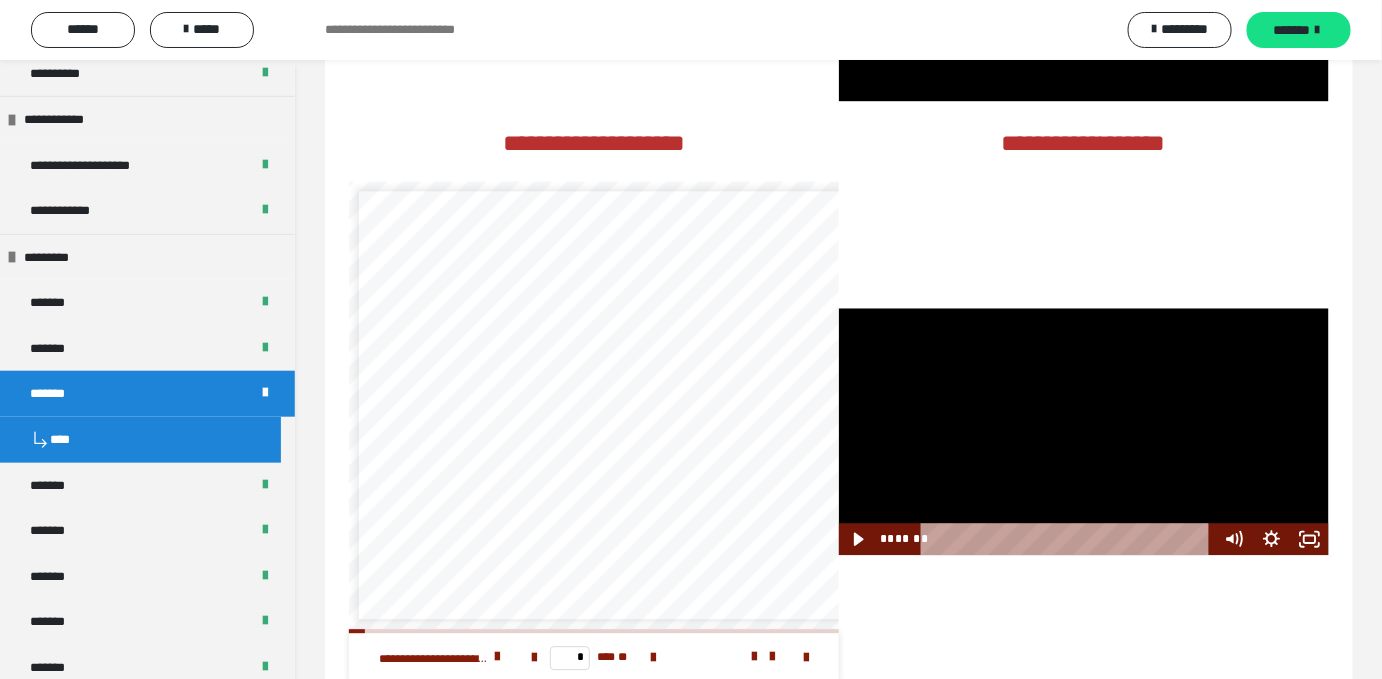 click at bounding box center (1084, 431) 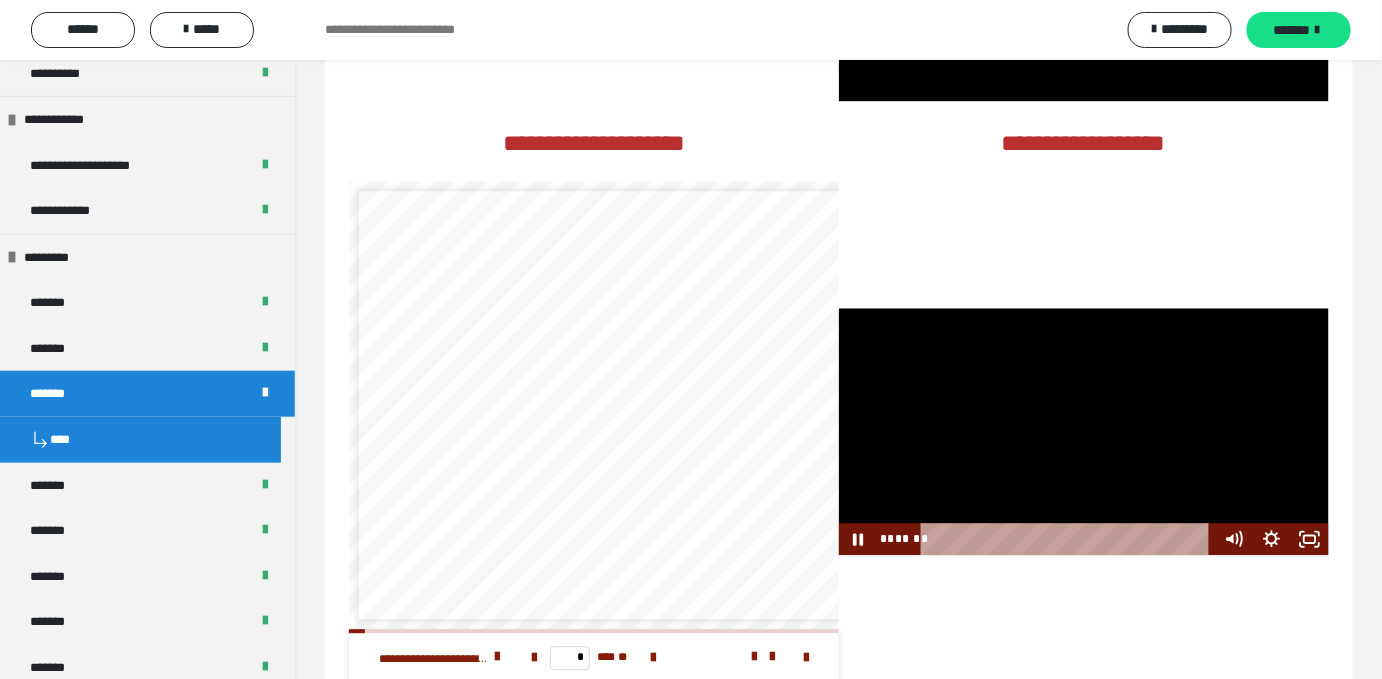 click at bounding box center (1084, 431) 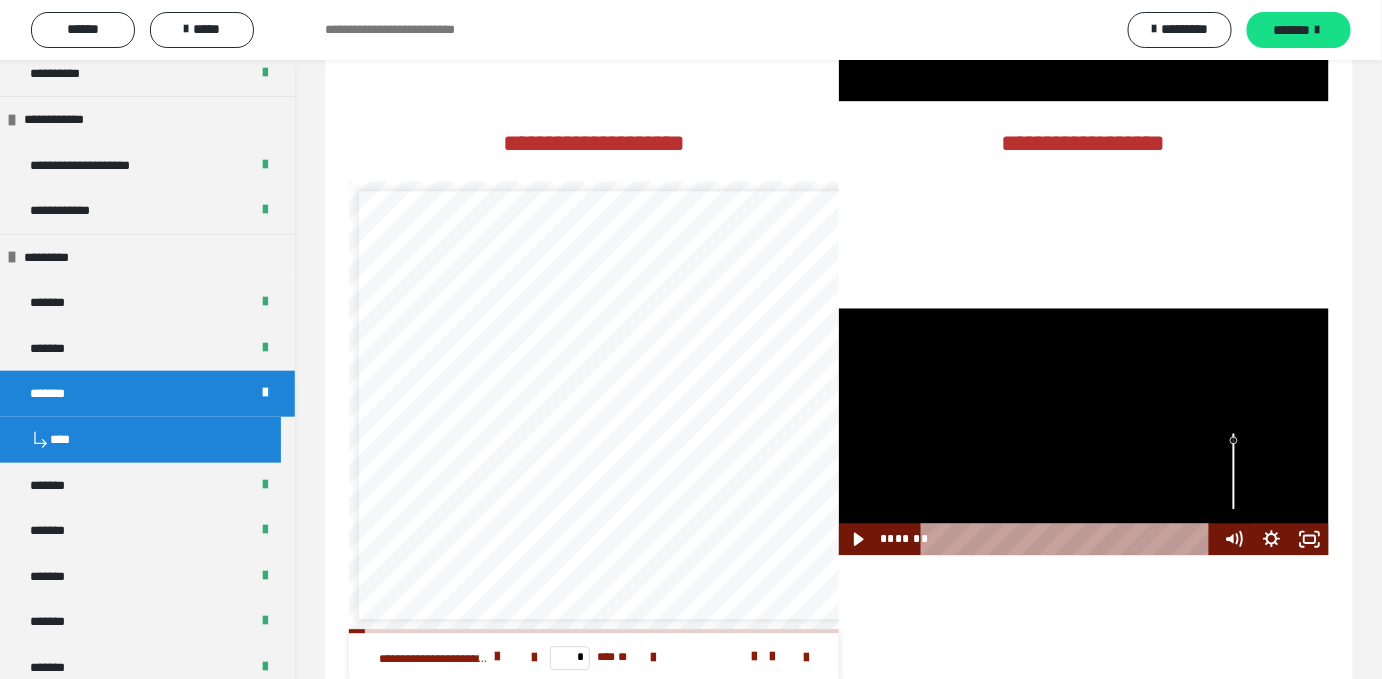 click at bounding box center (1084, 431) 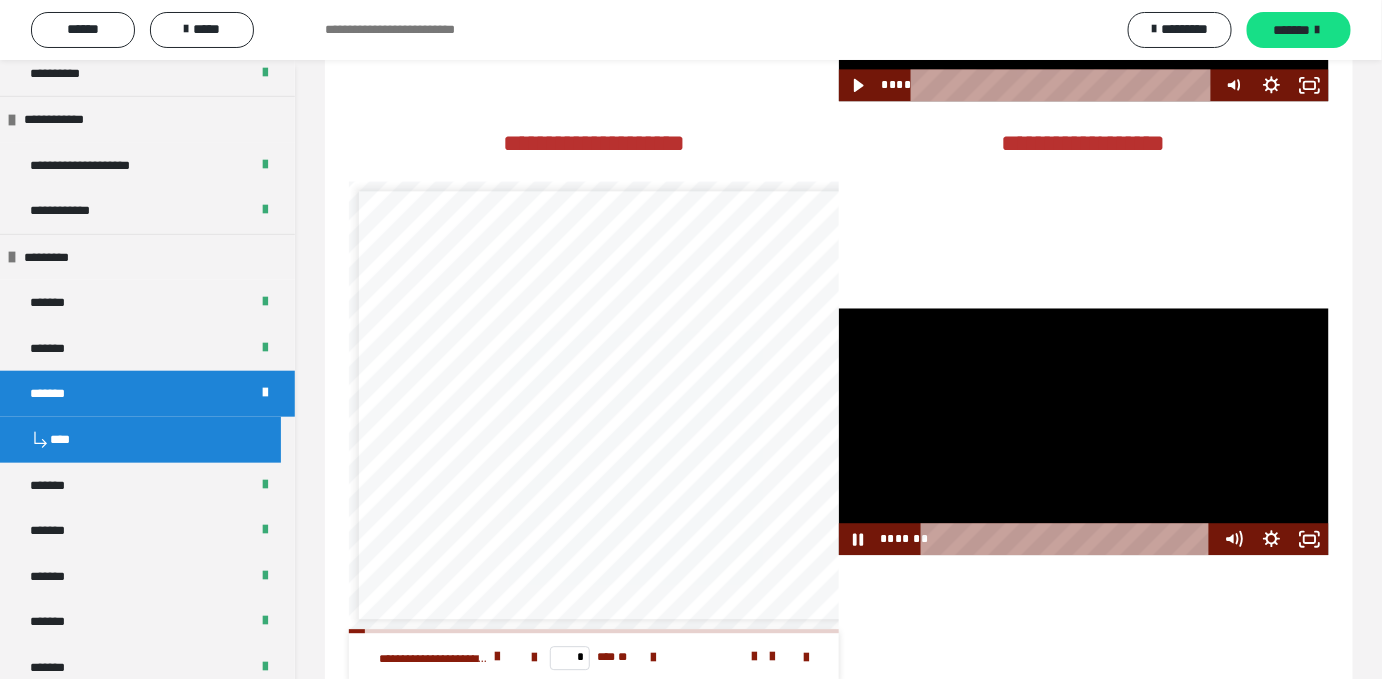 click at bounding box center [1084, 431] 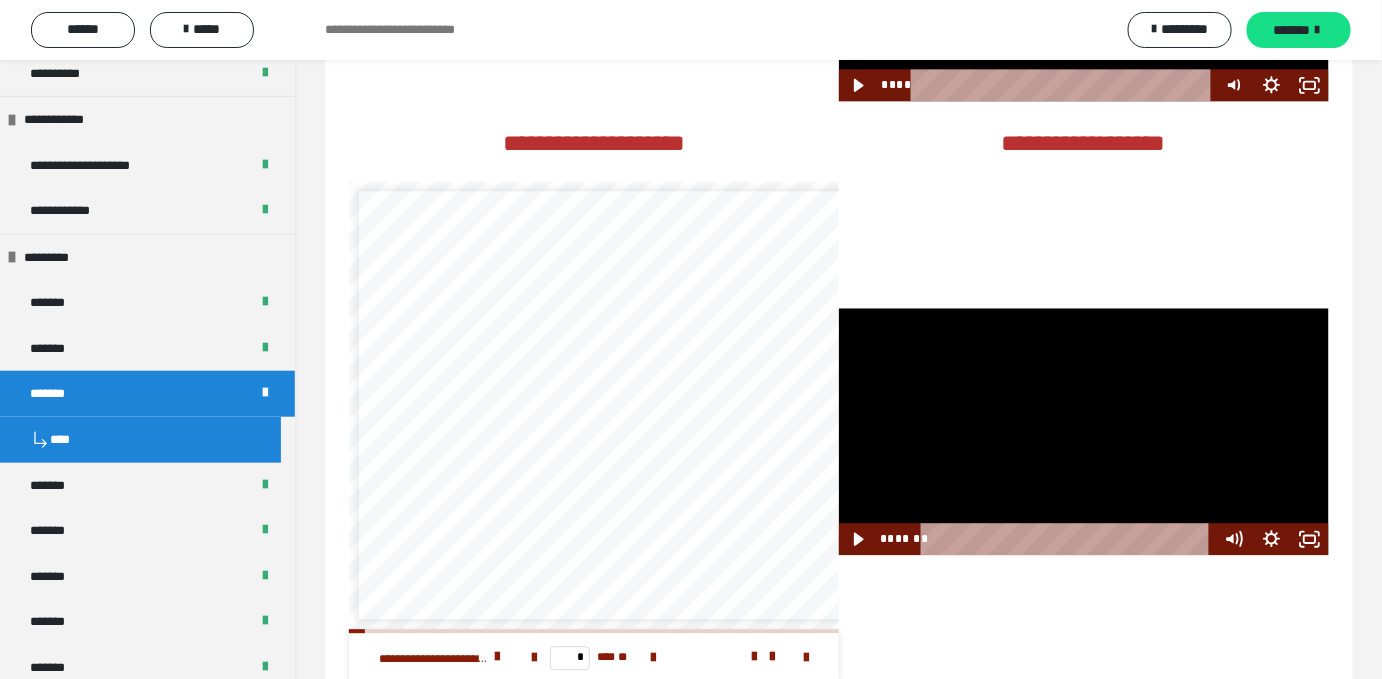 click at bounding box center [1084, 431] 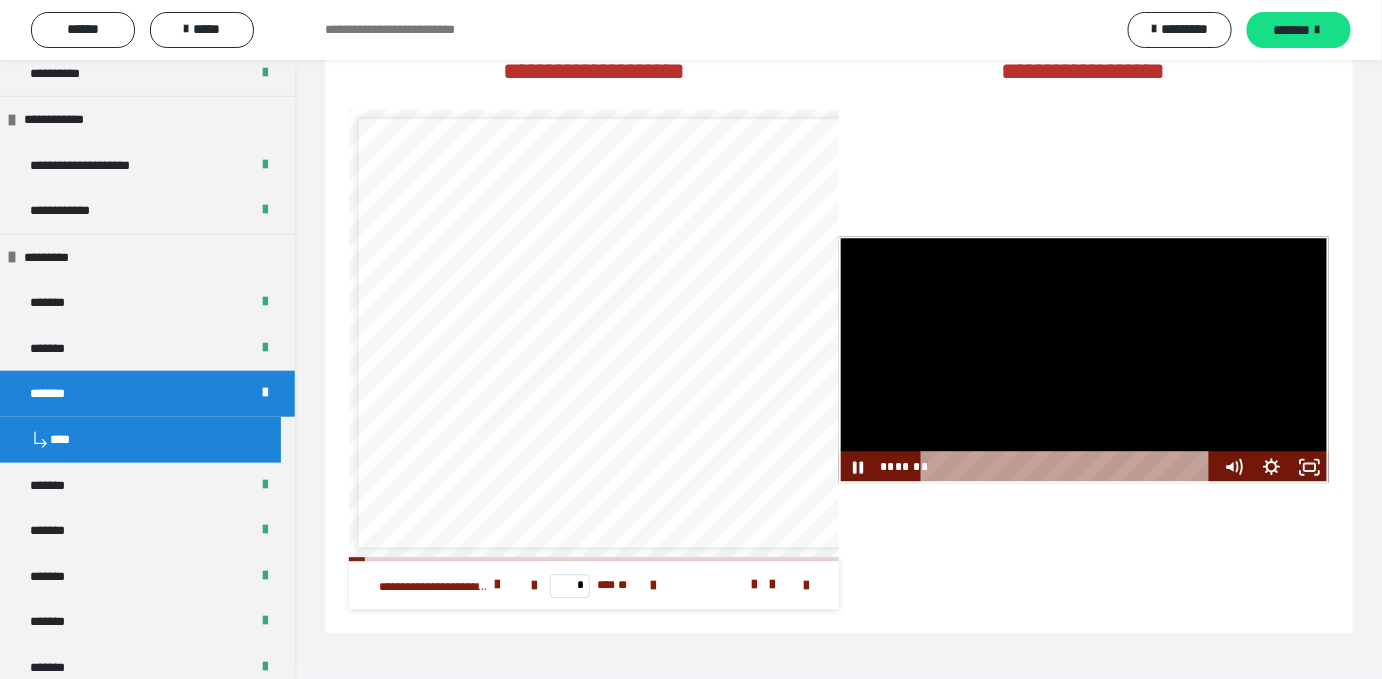 scroll, scrollTop: 4082, scrollLeft: 0, axis: vertical 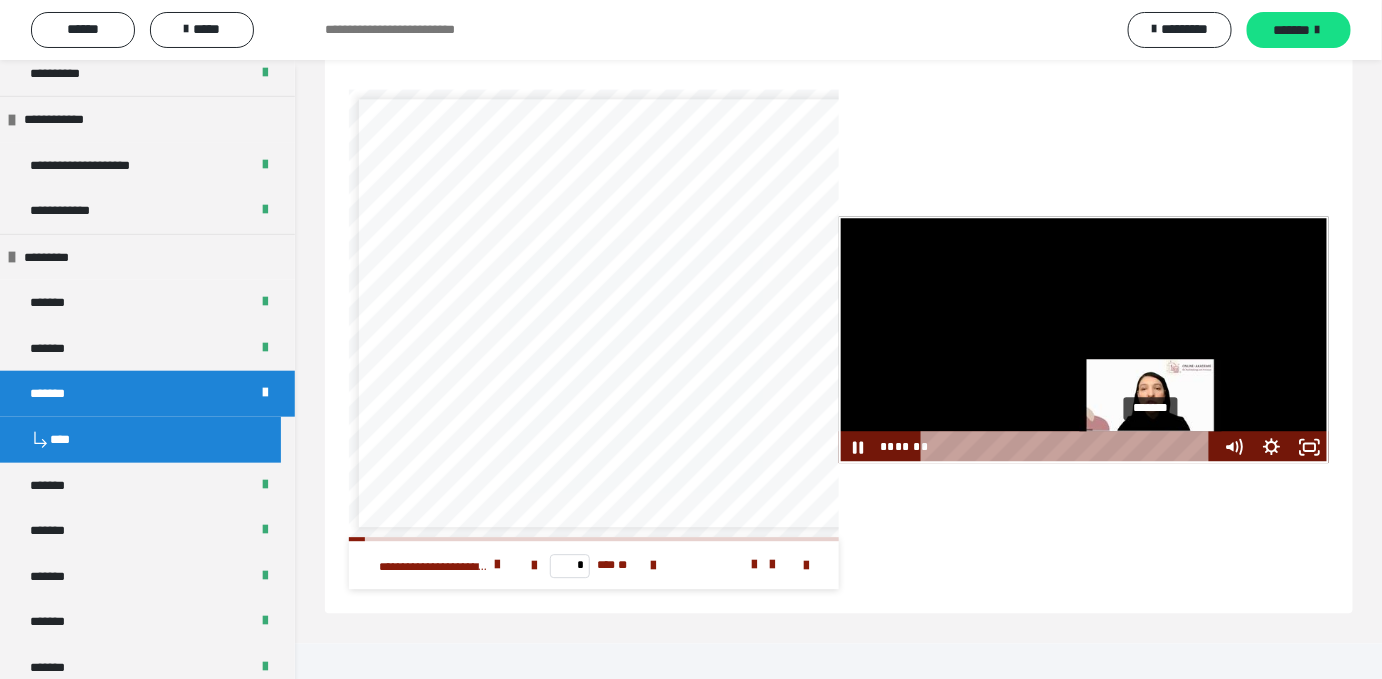 click on "*******" at bounding box center [1069, 447] 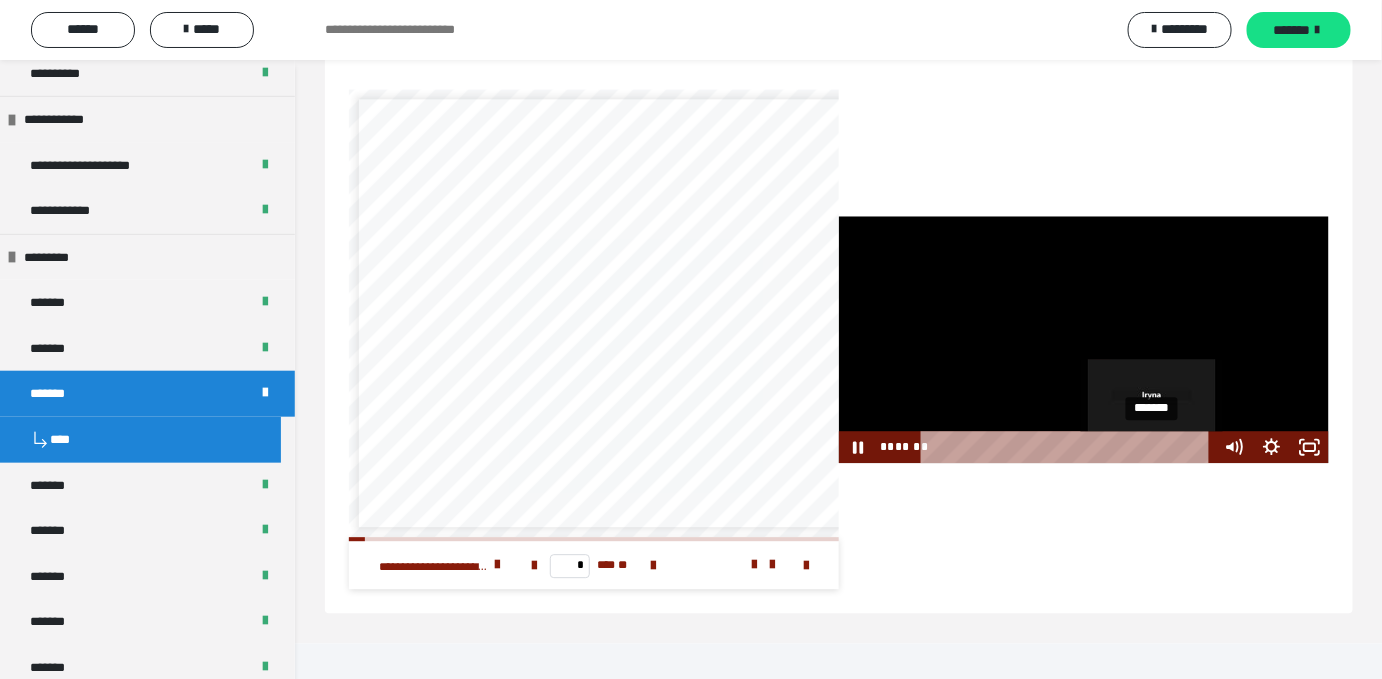 click on "*******" at bounding box center (1069, 447) 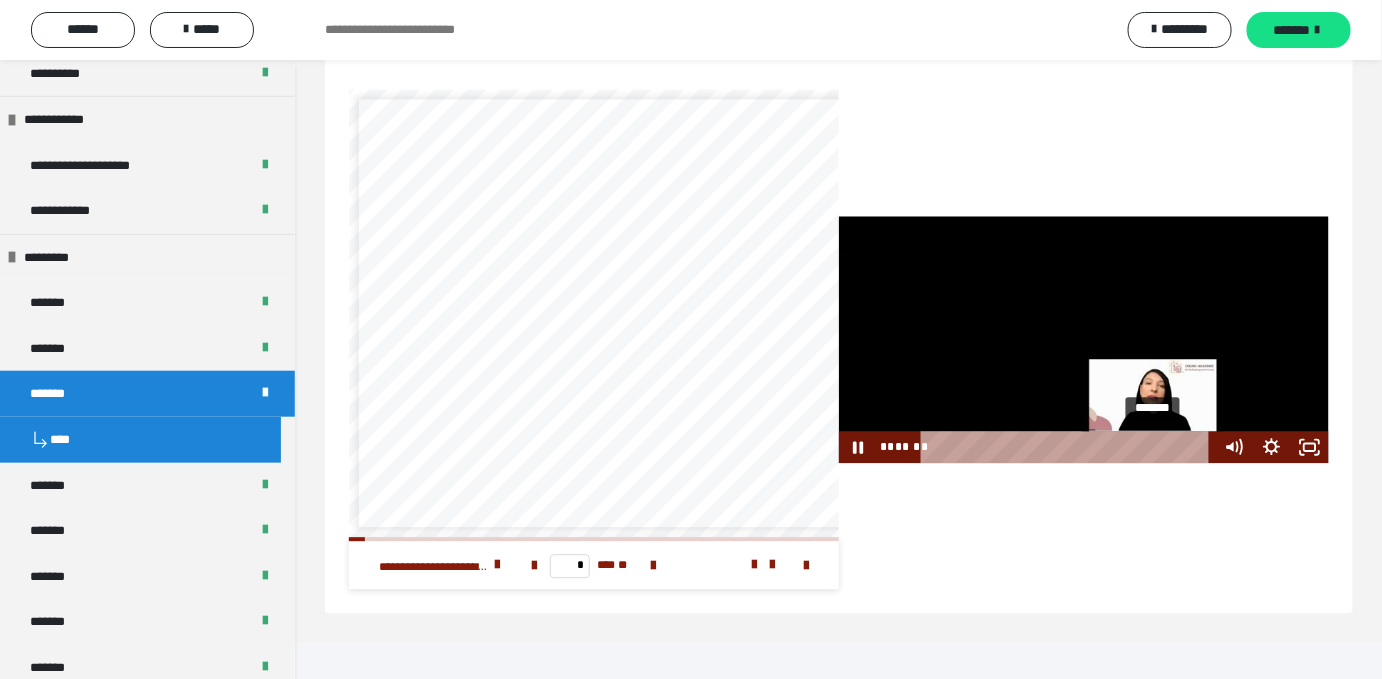 click on "*******" at bounding box center (1069, 447) 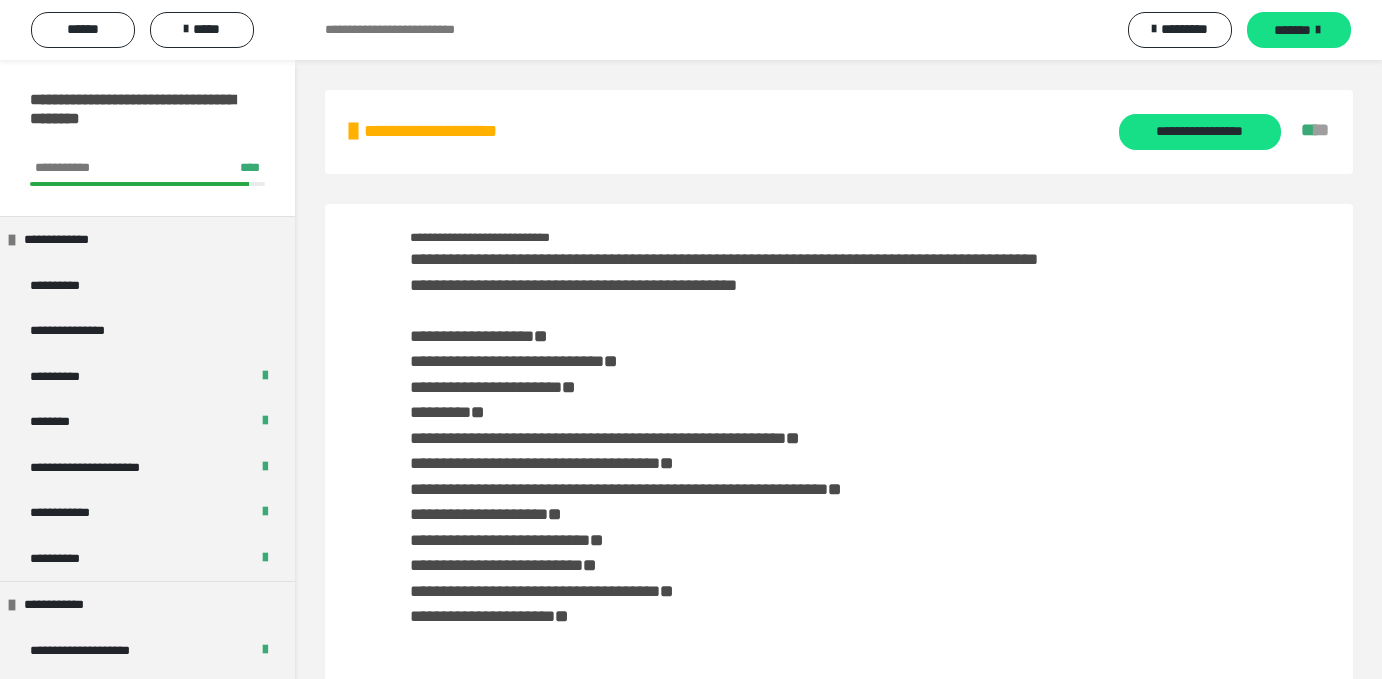 scroll, scrollTop: 4082, scrollLeft: 0, axis: vertical 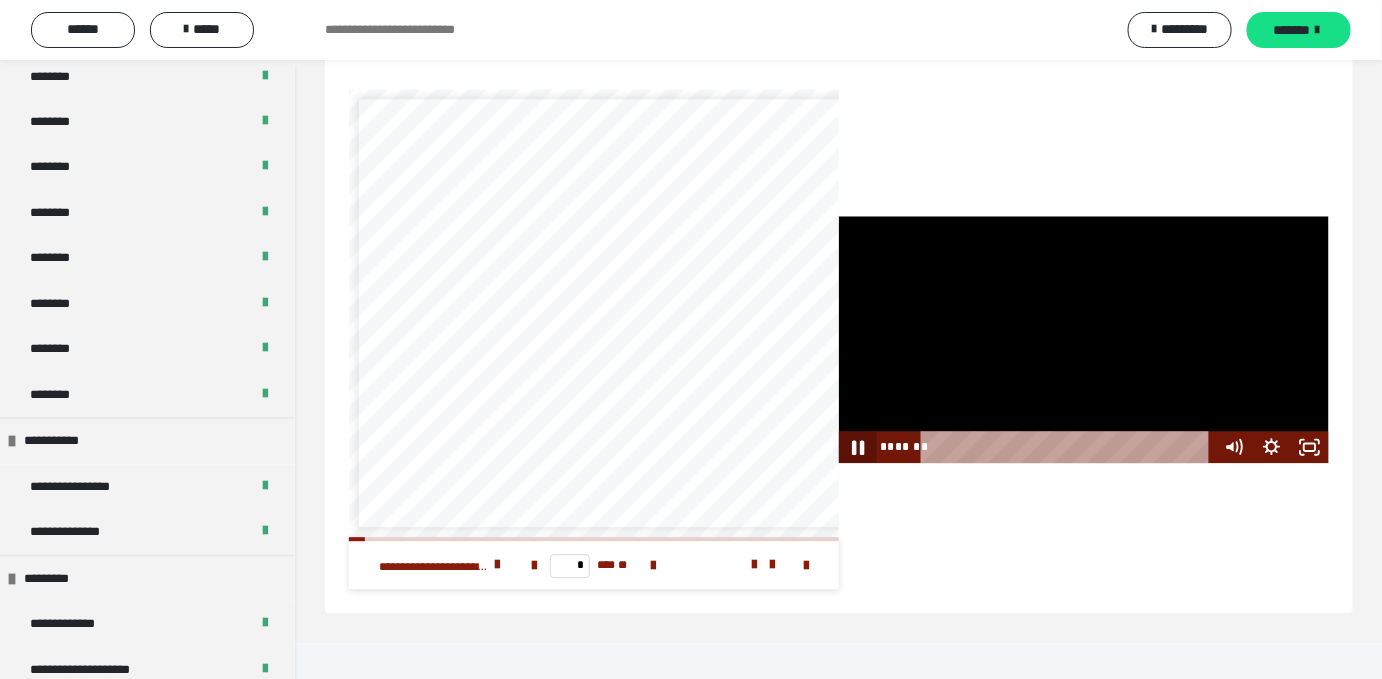 click 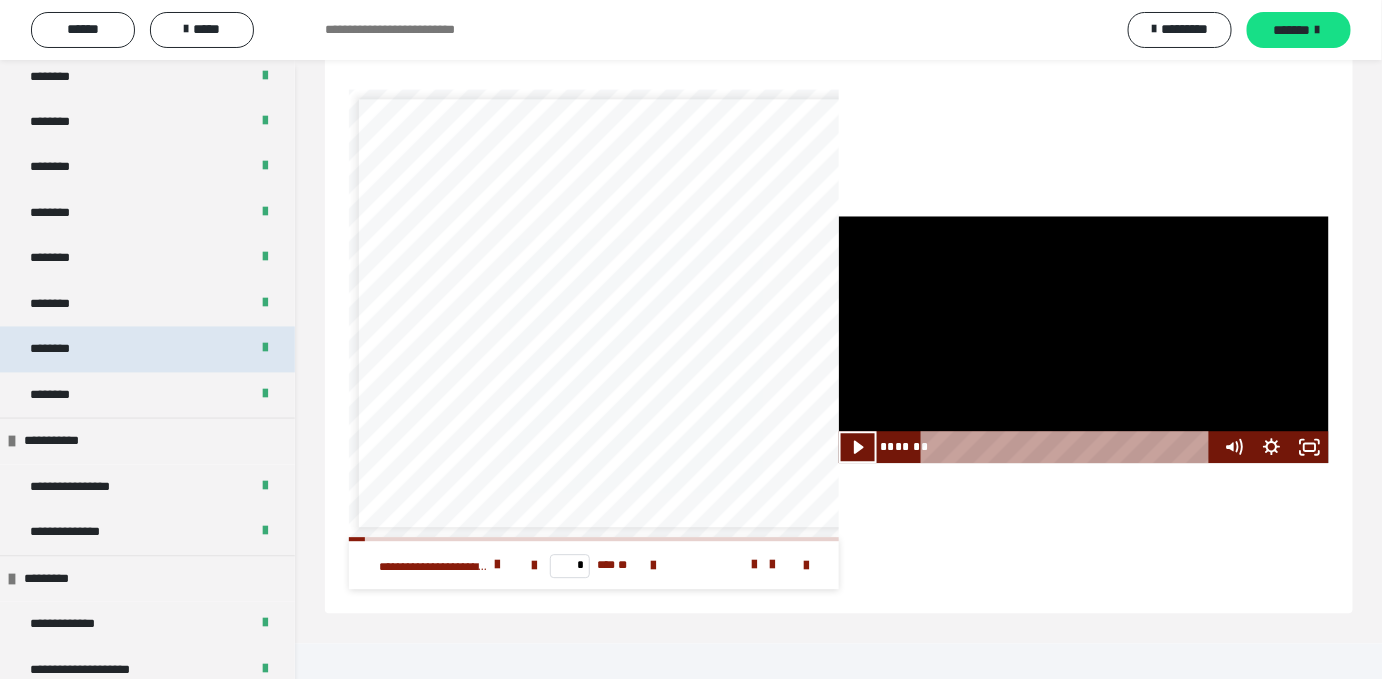 type 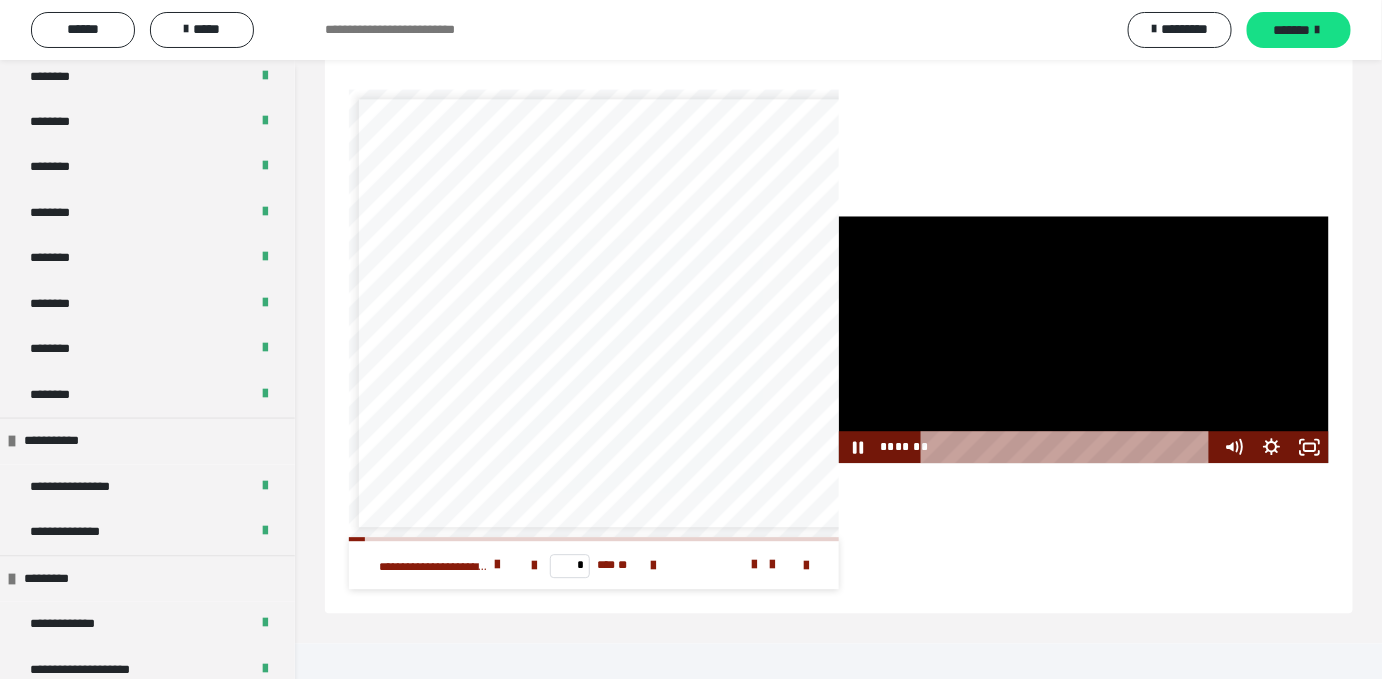 click at bounding box center [1084, 339] 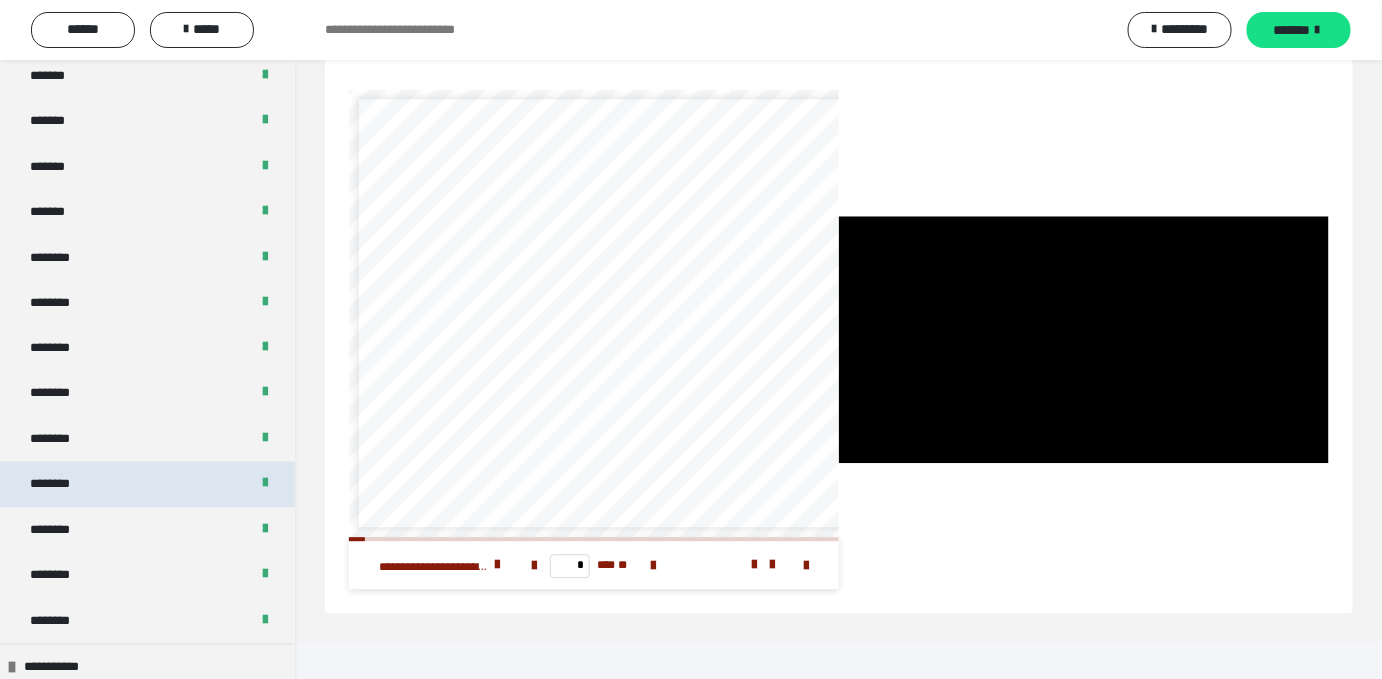 scroll, scrollTop: 727, scrollLeft: 0, axis: vertical 